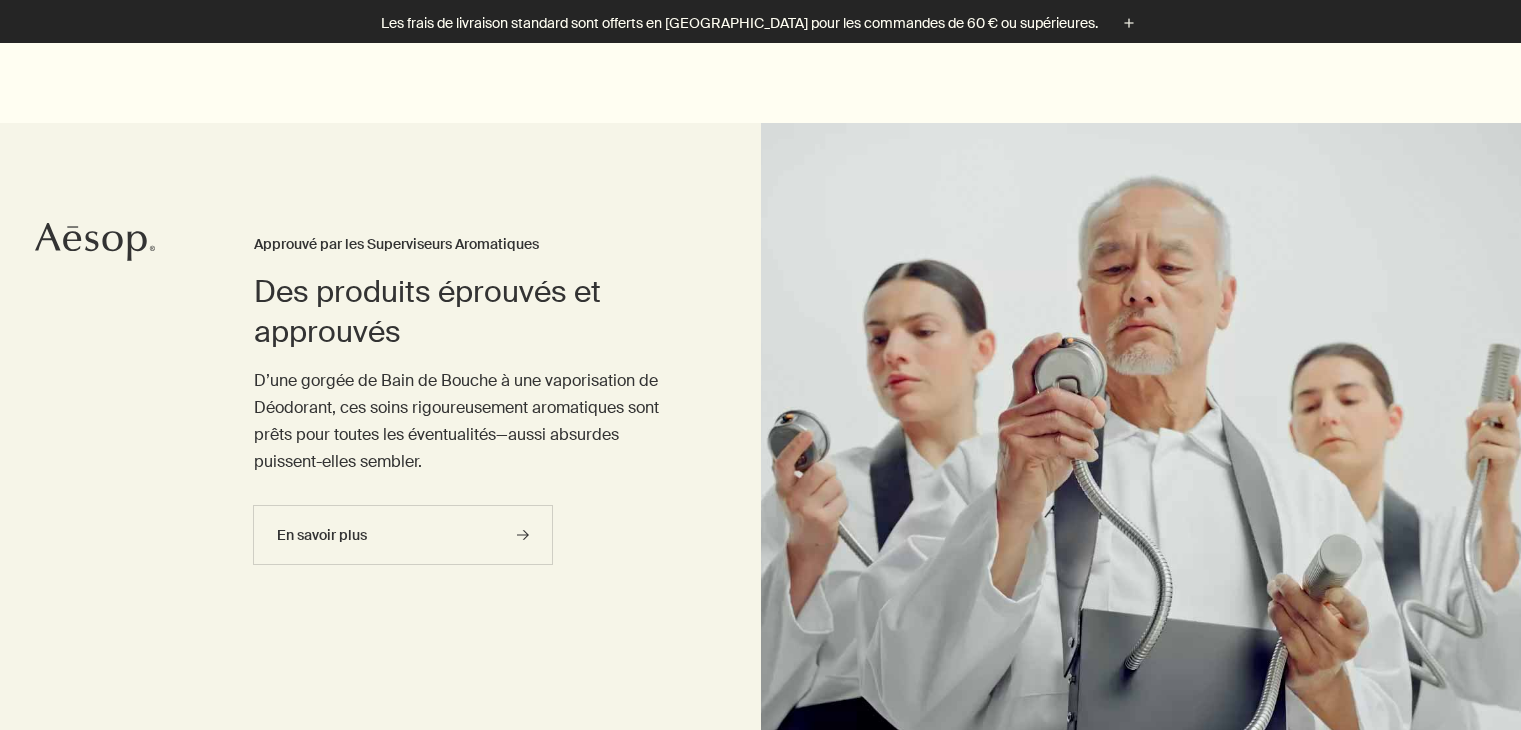 scroll, scrollTop: 159, scrollLeft: 0, axis: vertical 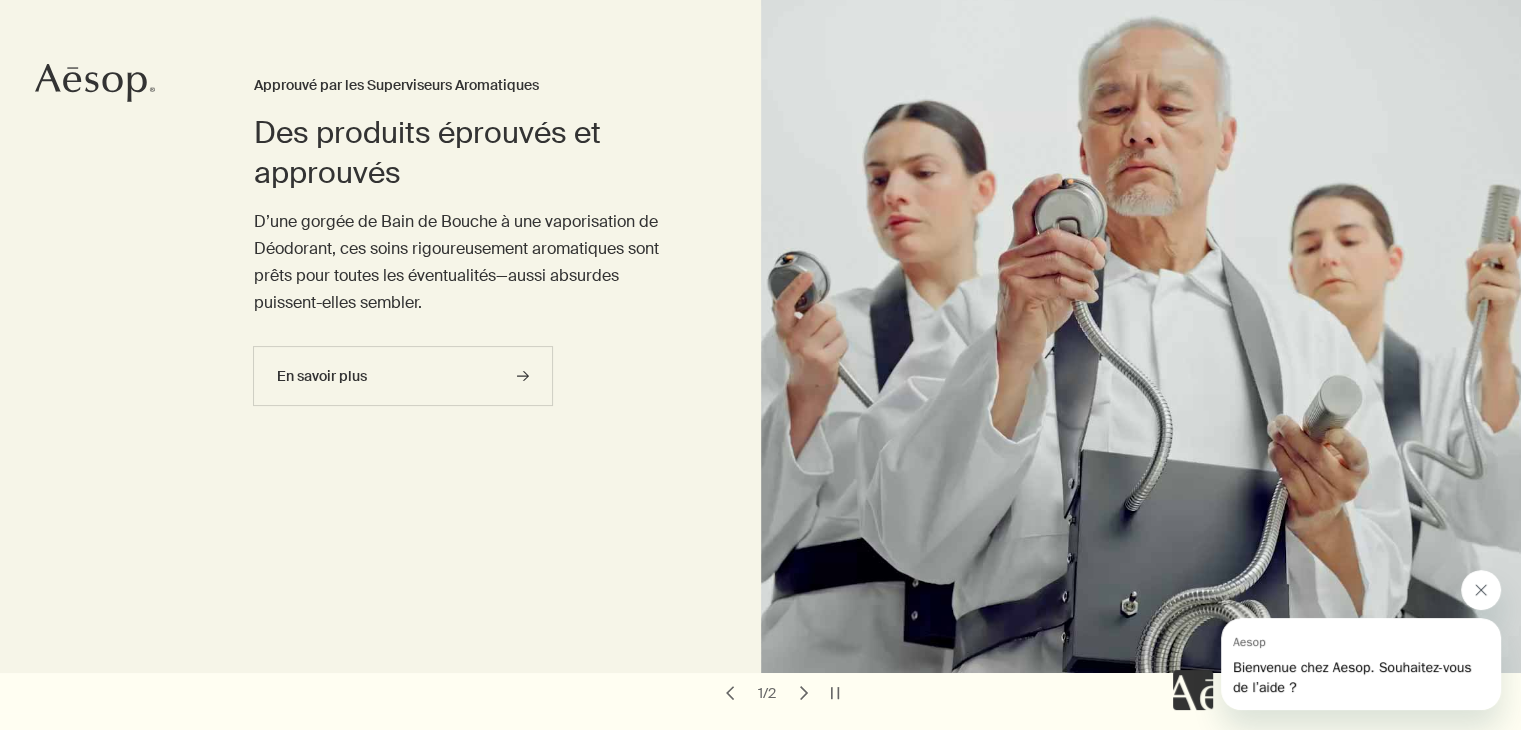click 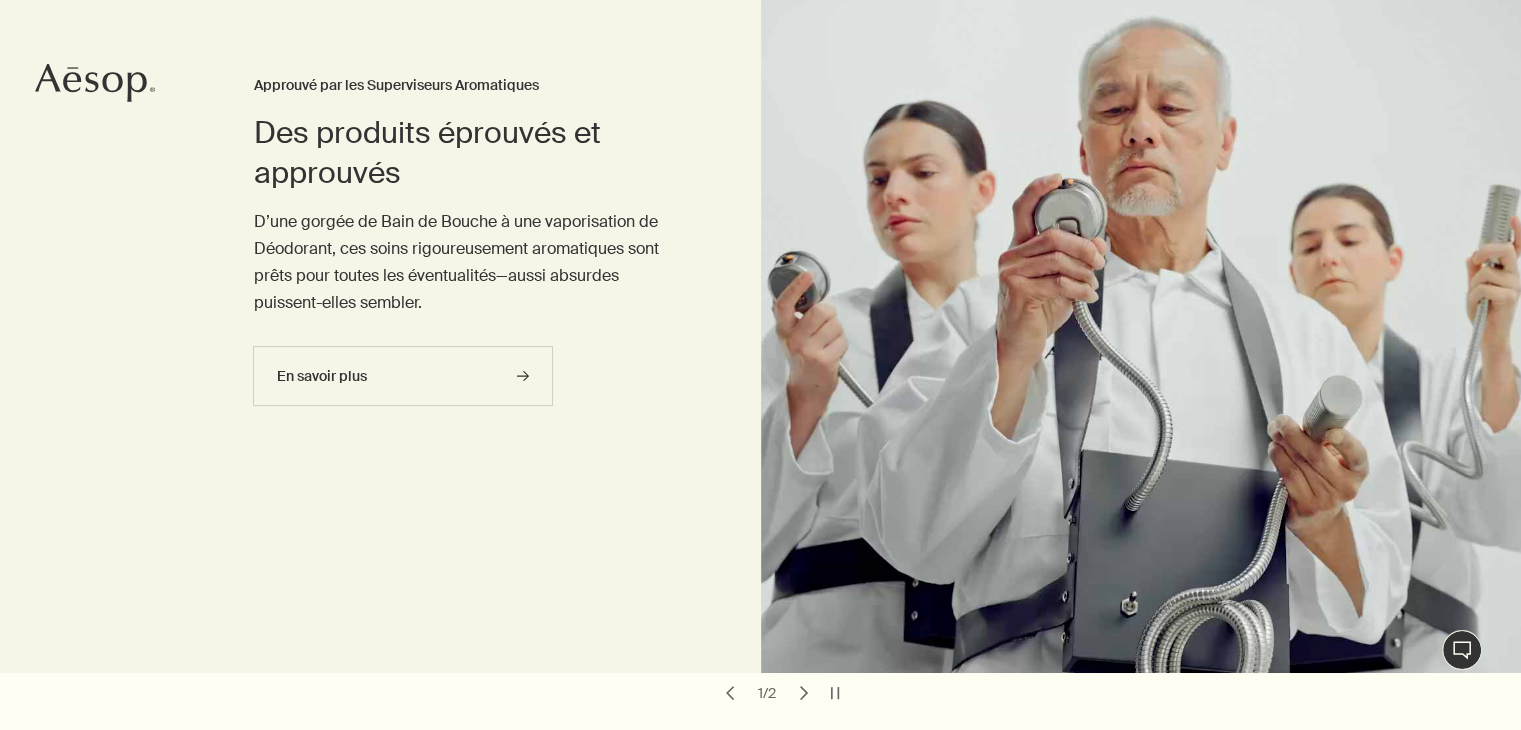 click on "chevron" at bounding box center [804, 693] 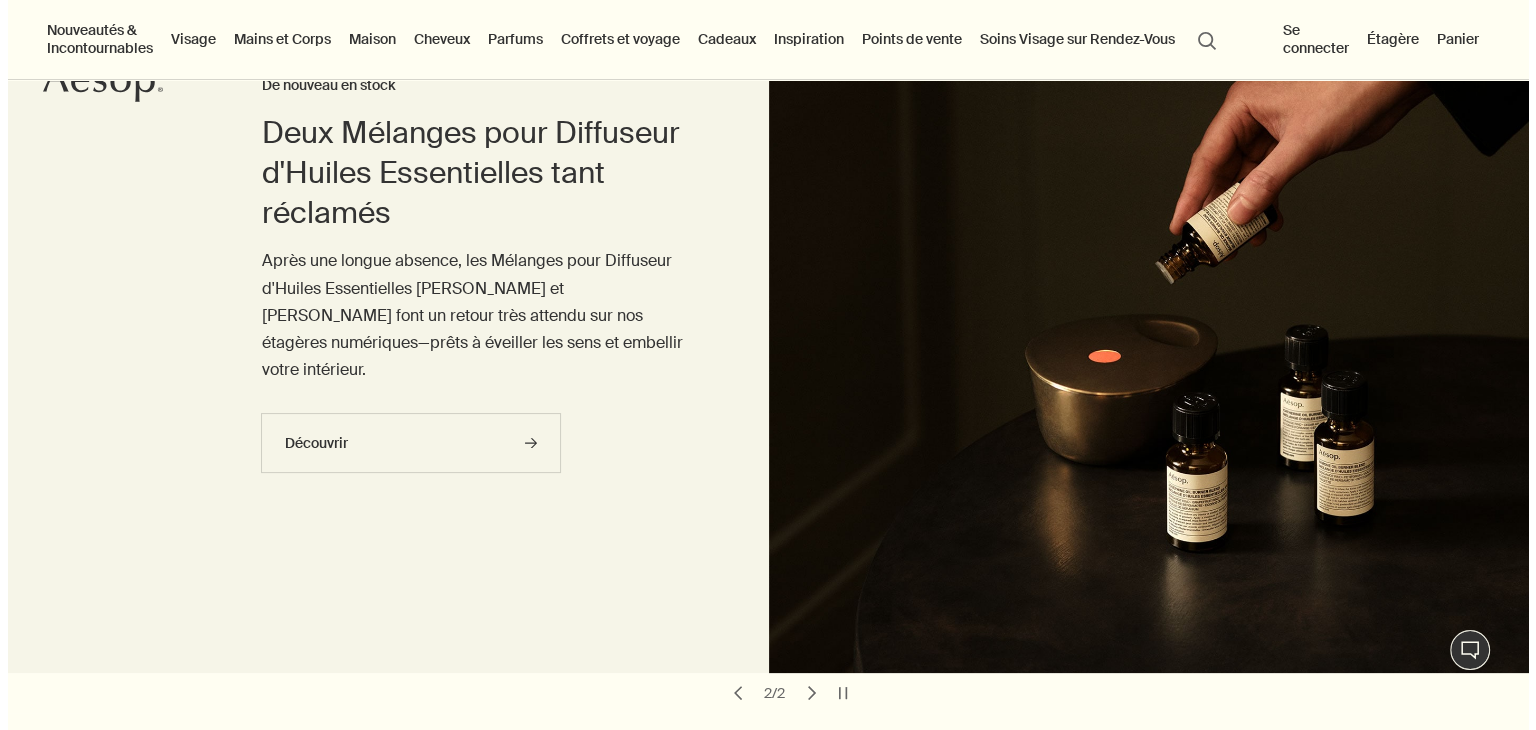 scroll, scrollTop: 0, scrollLeft: 0, axis: both 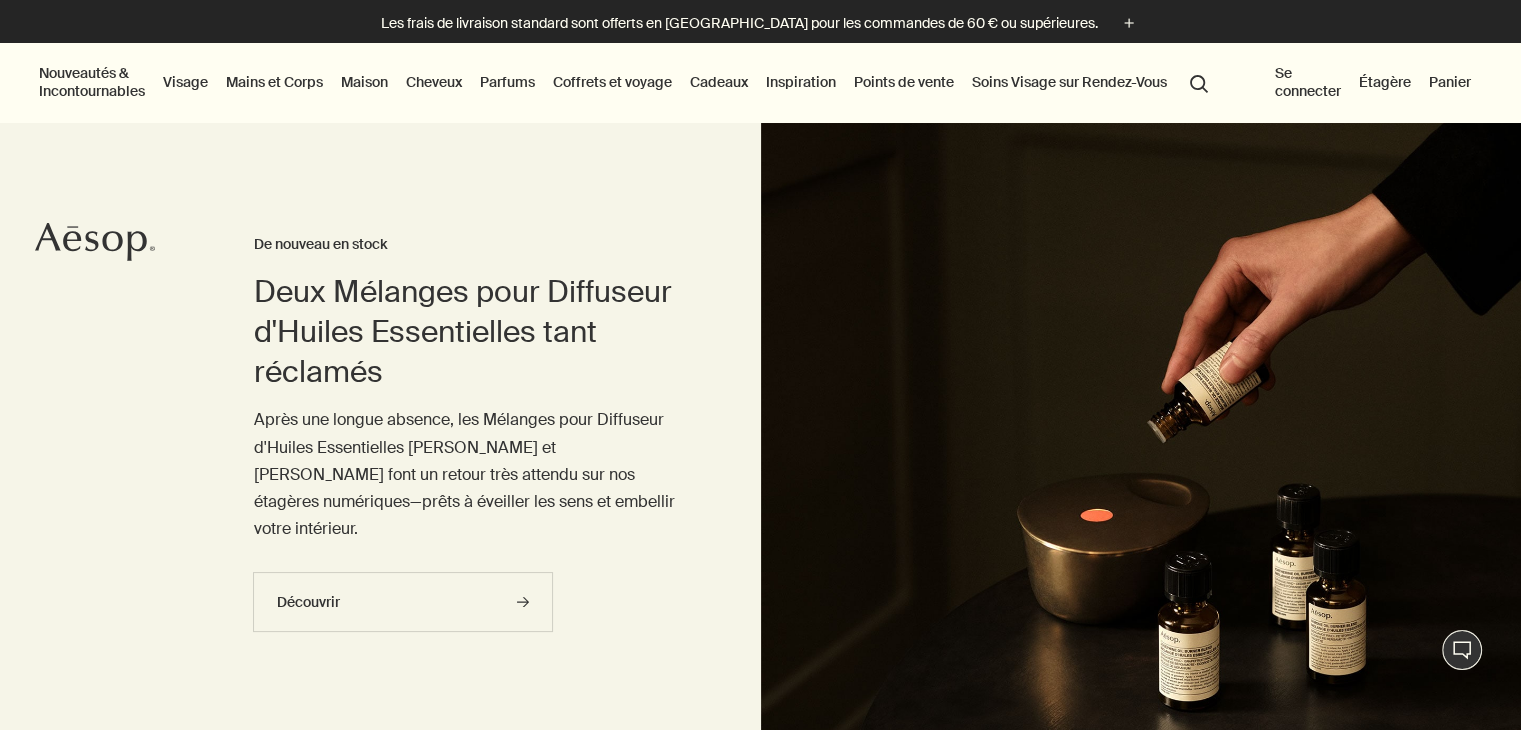 click on "Cheveux" at bounding box center [434, 82] 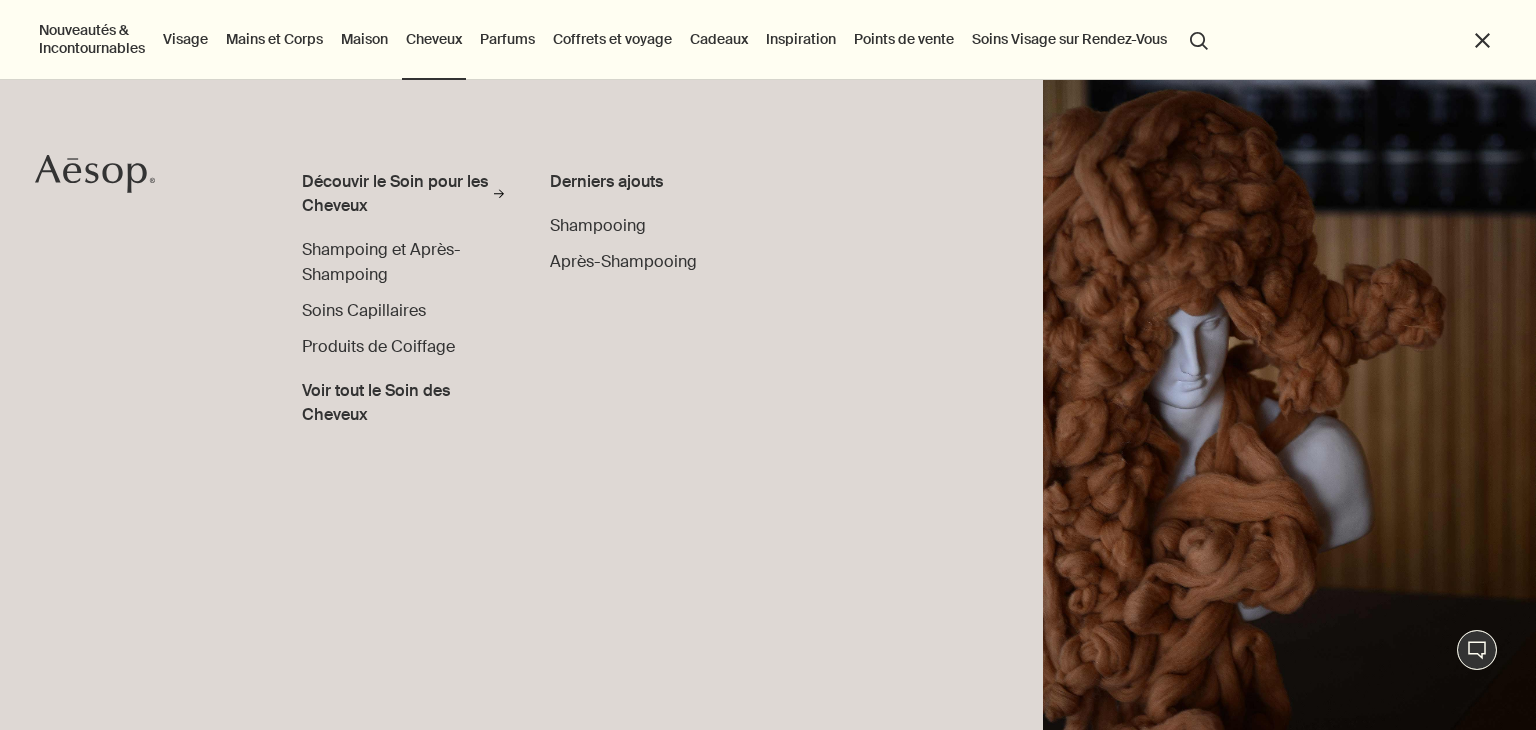 click on "Coffrets et voyage" at bounding box center (612, 39) 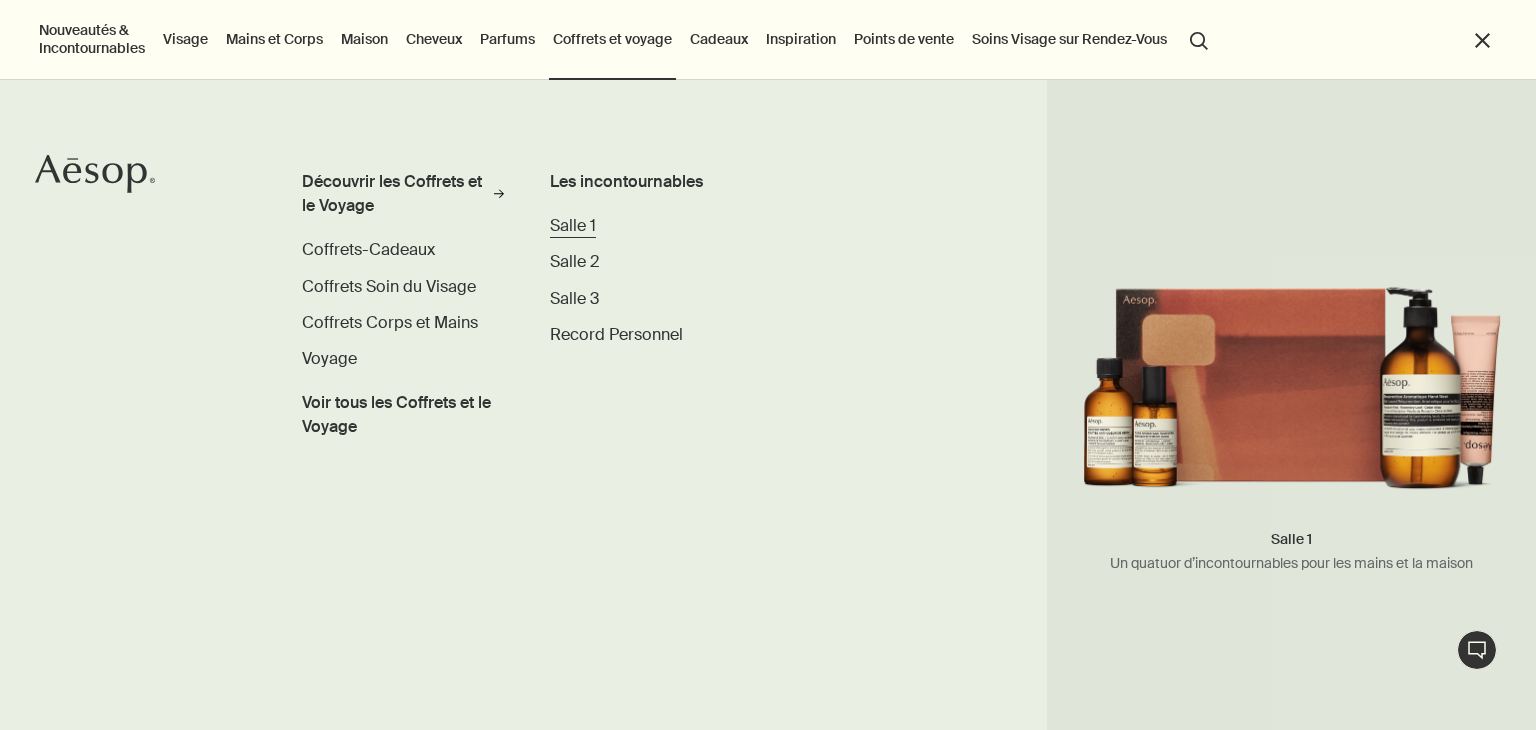 click on "Salle 1" at bounding box center [573, 225] 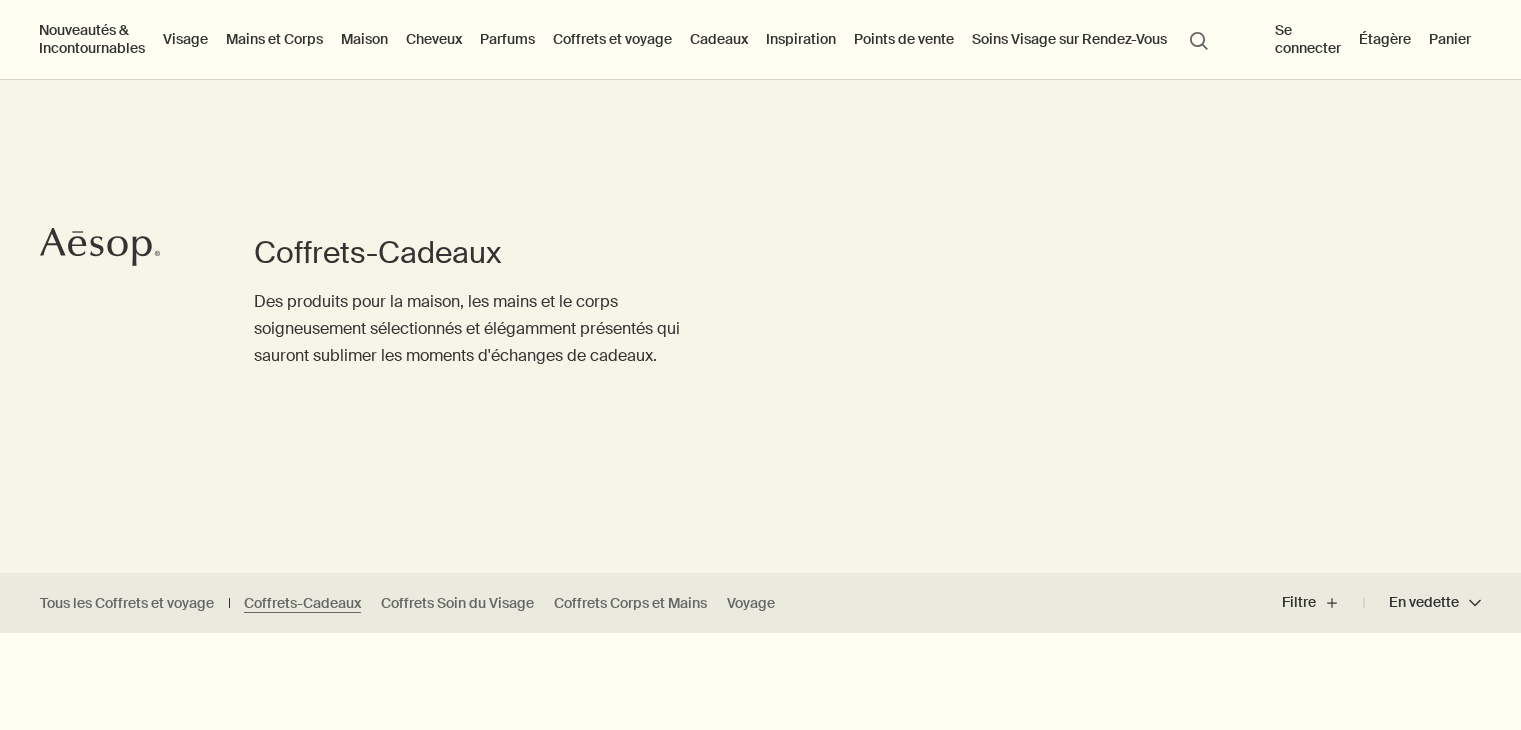 scroll, scrollTop: 0, scrollLeft: 0, axis: both 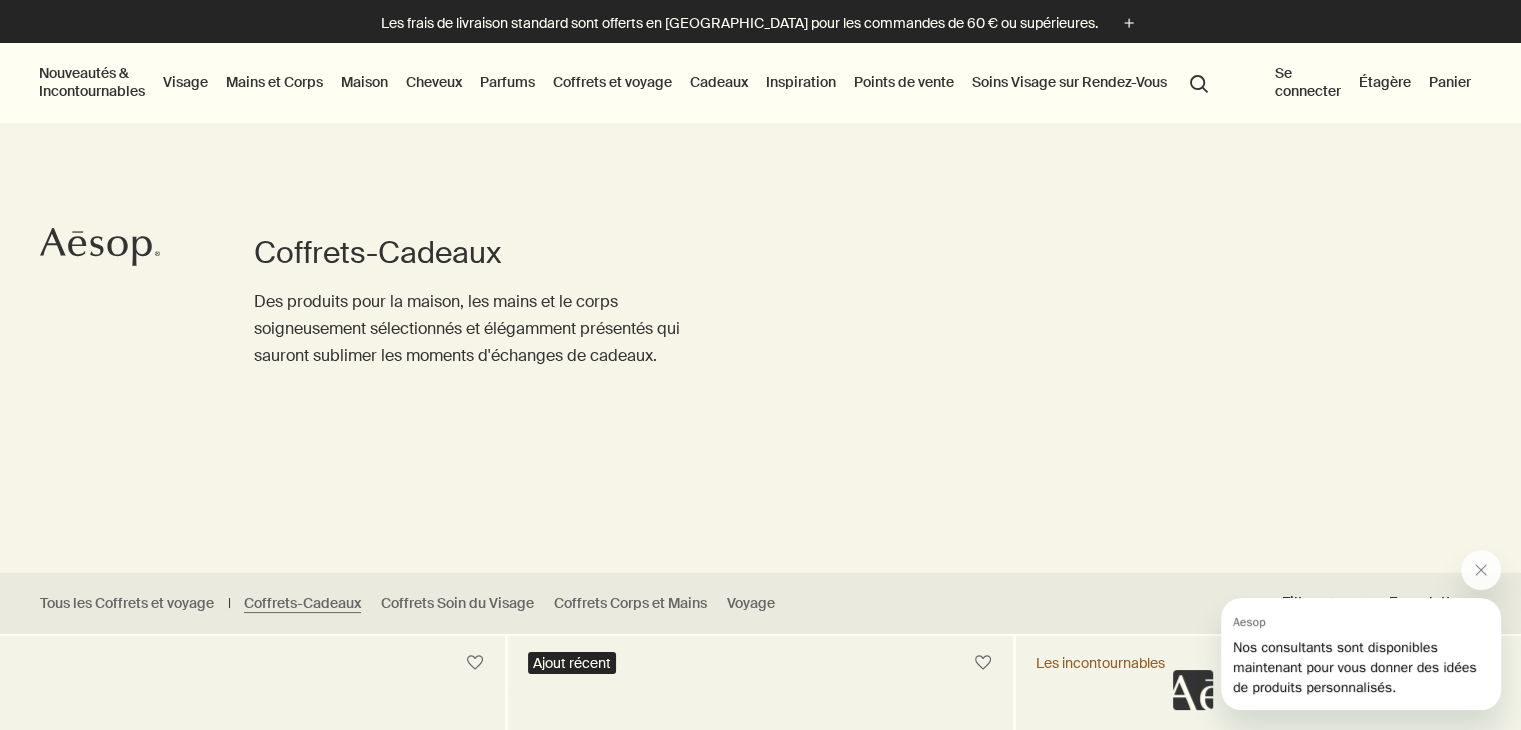 click on "Parfums" at bounding box center (507, 82) 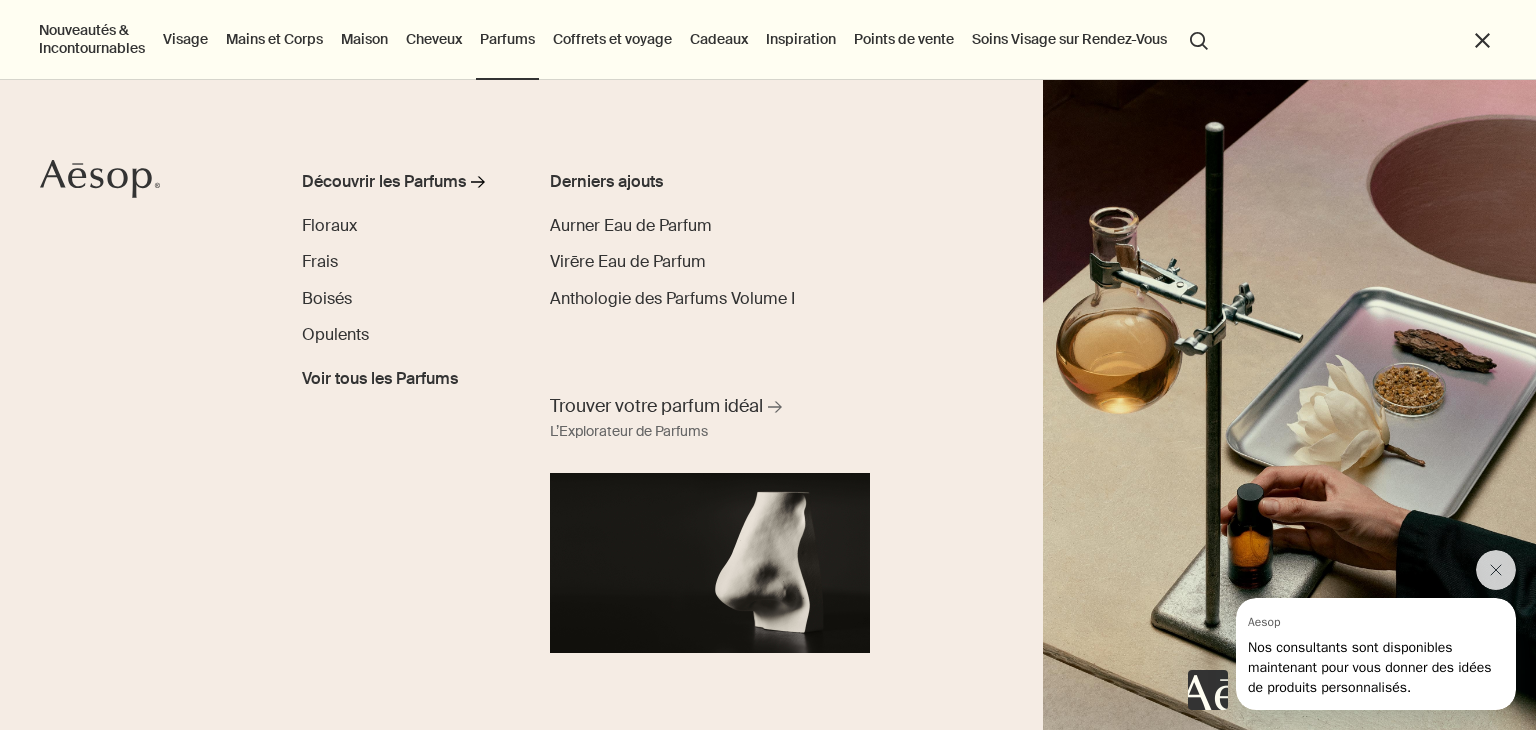click on "Visage" at bounding box center [185, 39] 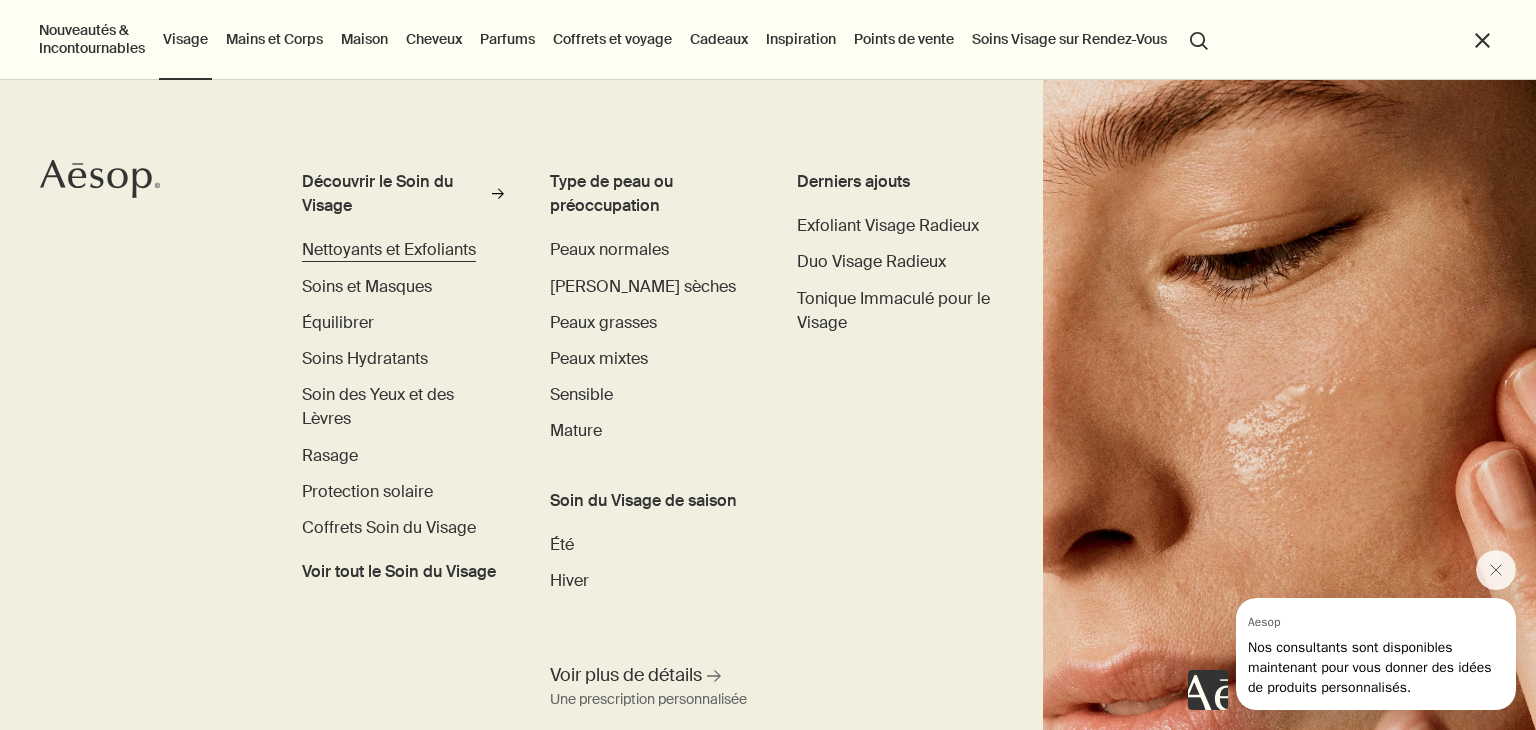 click on "Nettoyants et Exfoliants" at bounding box center (389, 249) 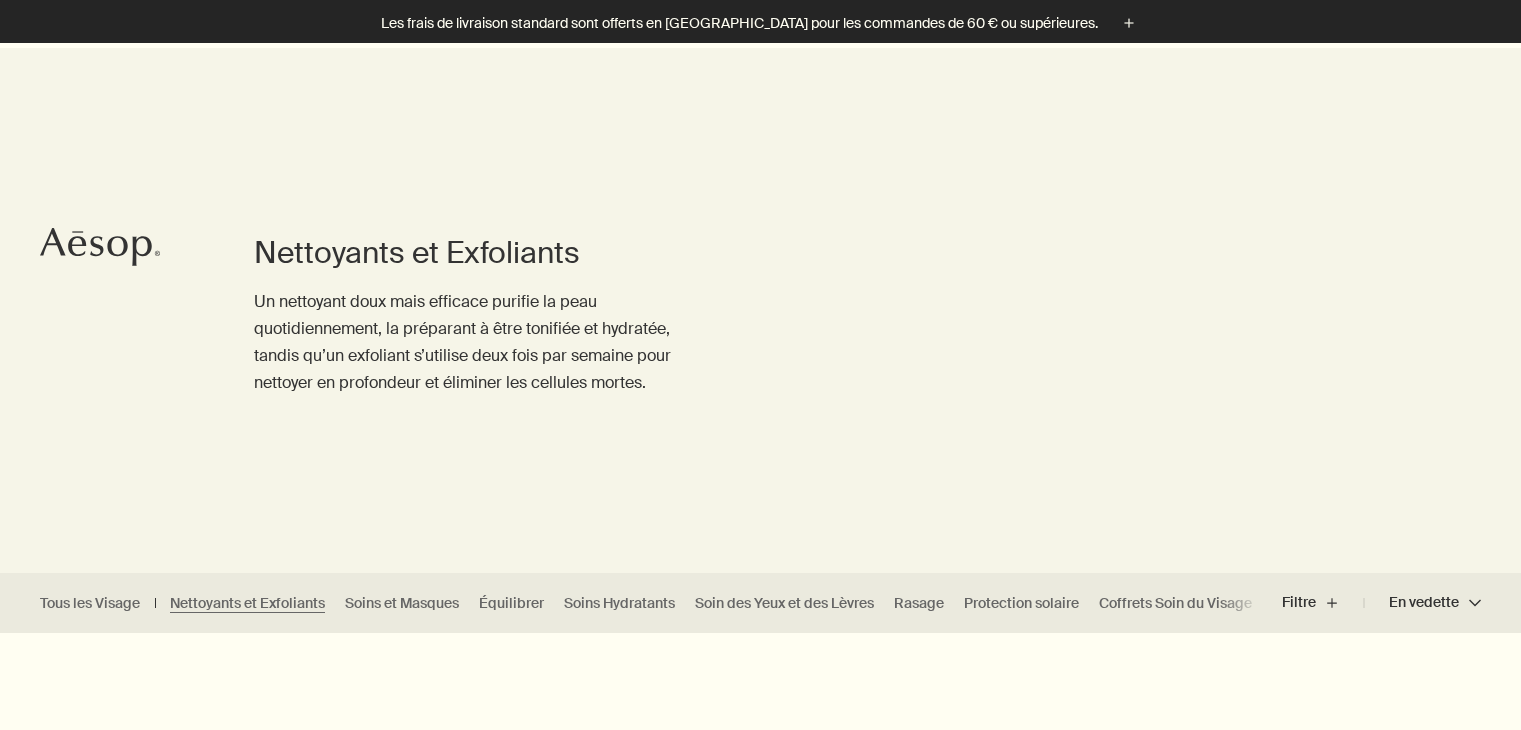 scroll, scrollTop: 548, scrollLeft: 0, axis: vertical 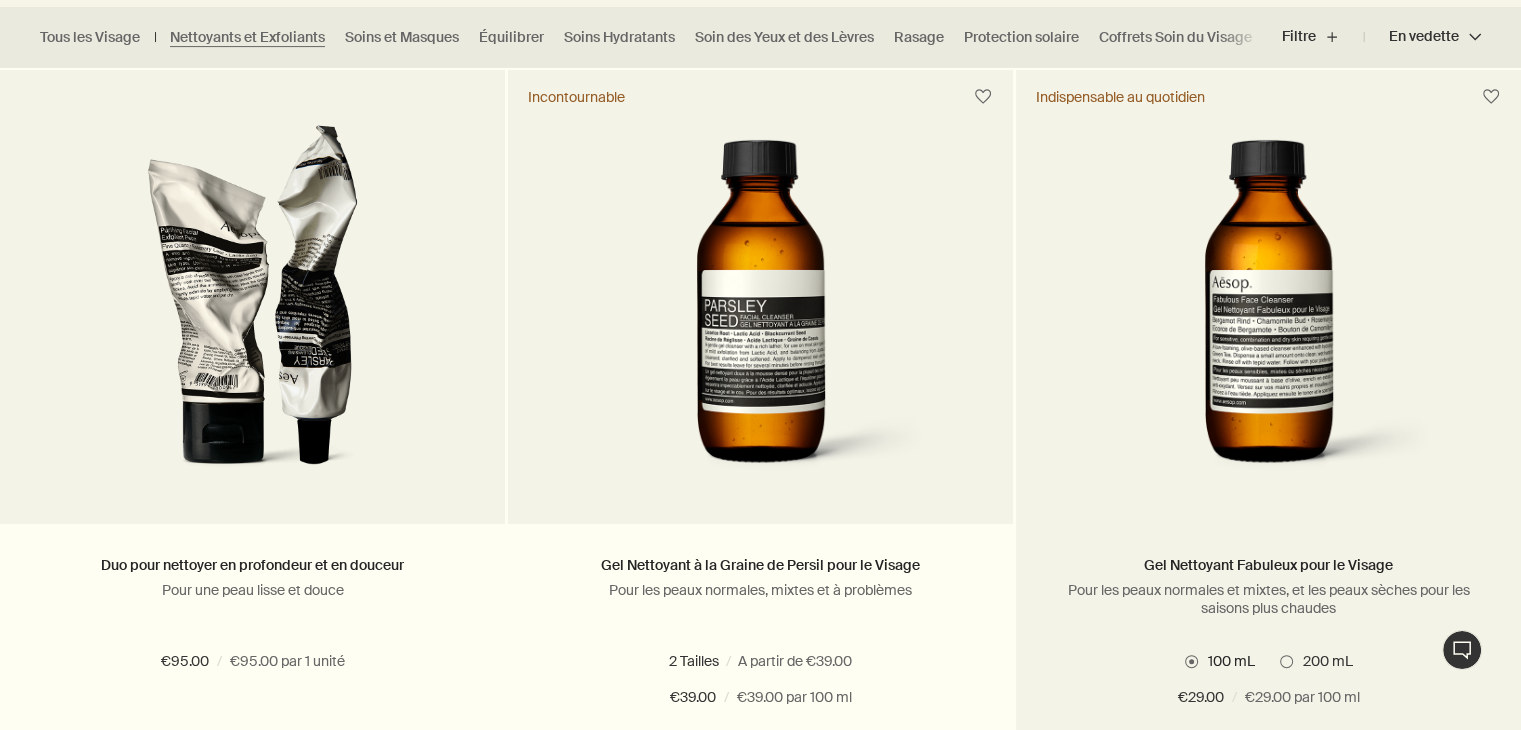 click on "200 mL" at bounding box center (1323, 661) 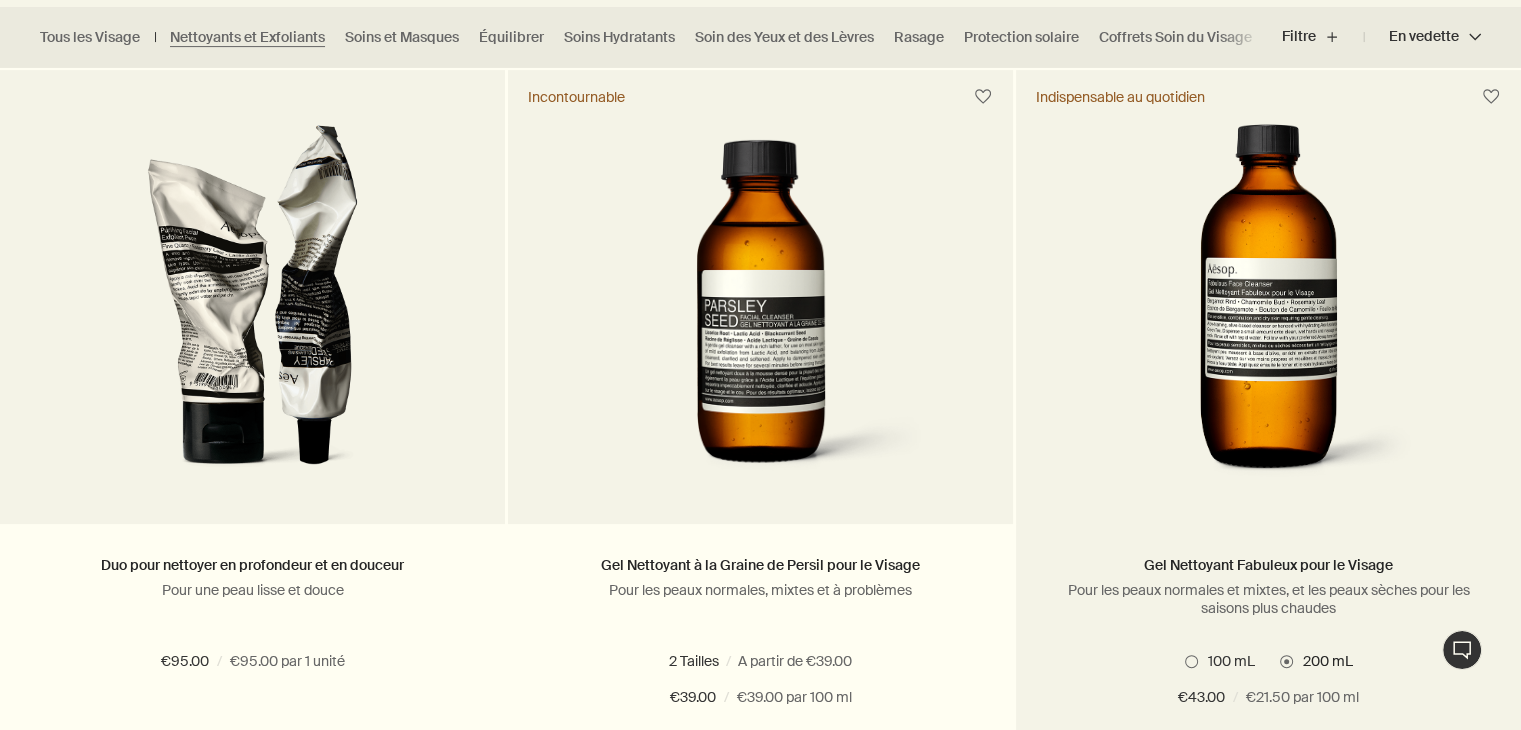 click on "100 mL 200 mL" at bounding box center [1268, 661] 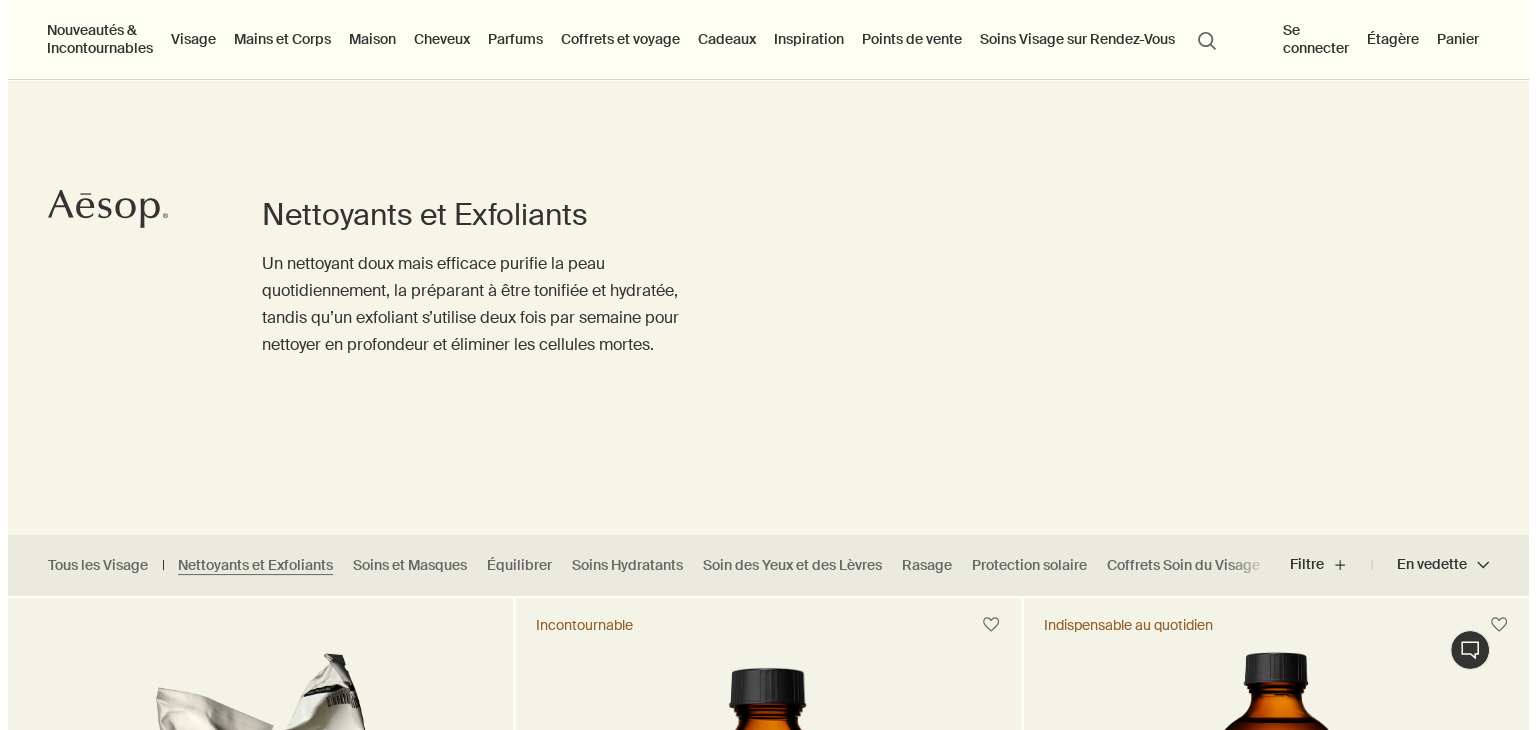 scroll, scrollTop: 0, scrollLeft: 0, axis: both 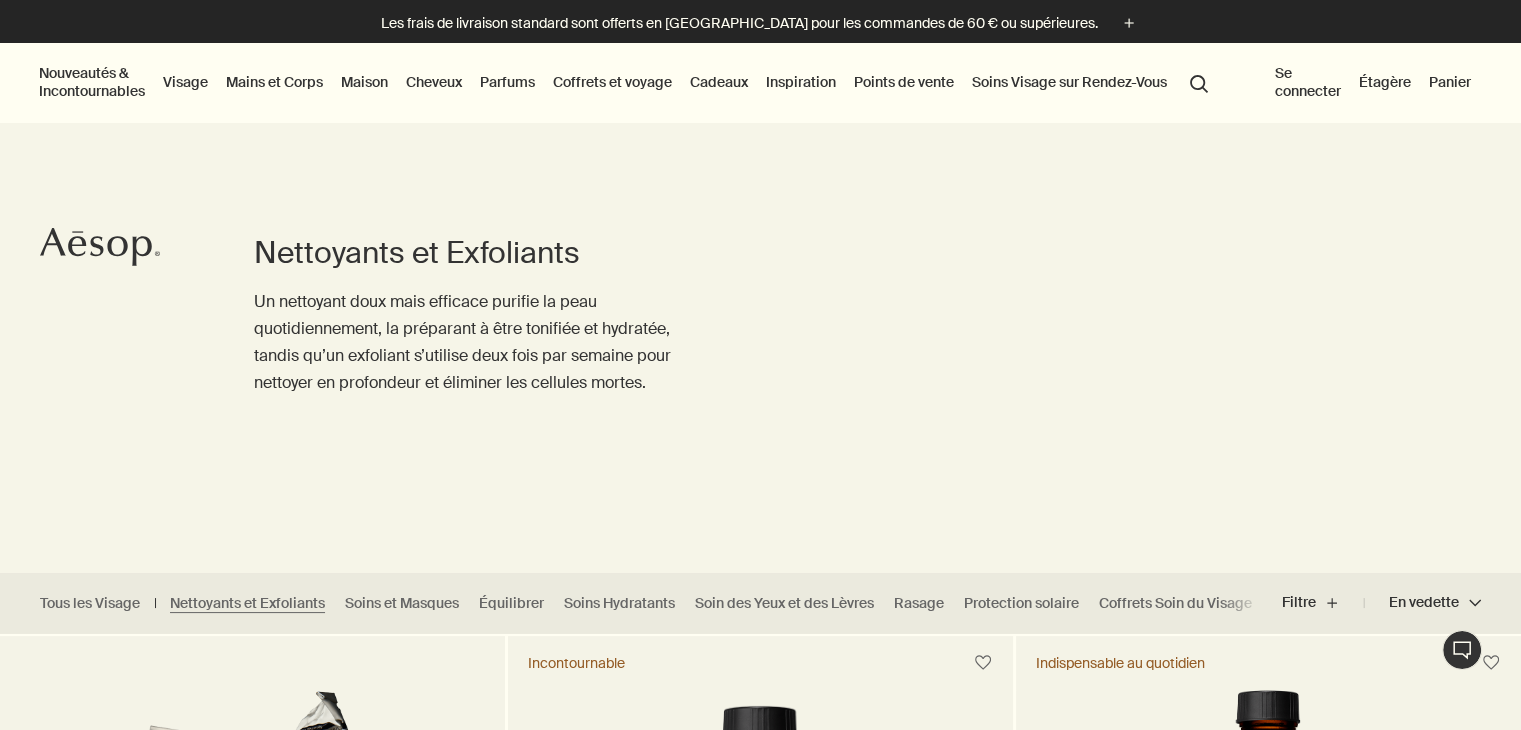 click on "Visage" at bounding box center [185, 82] 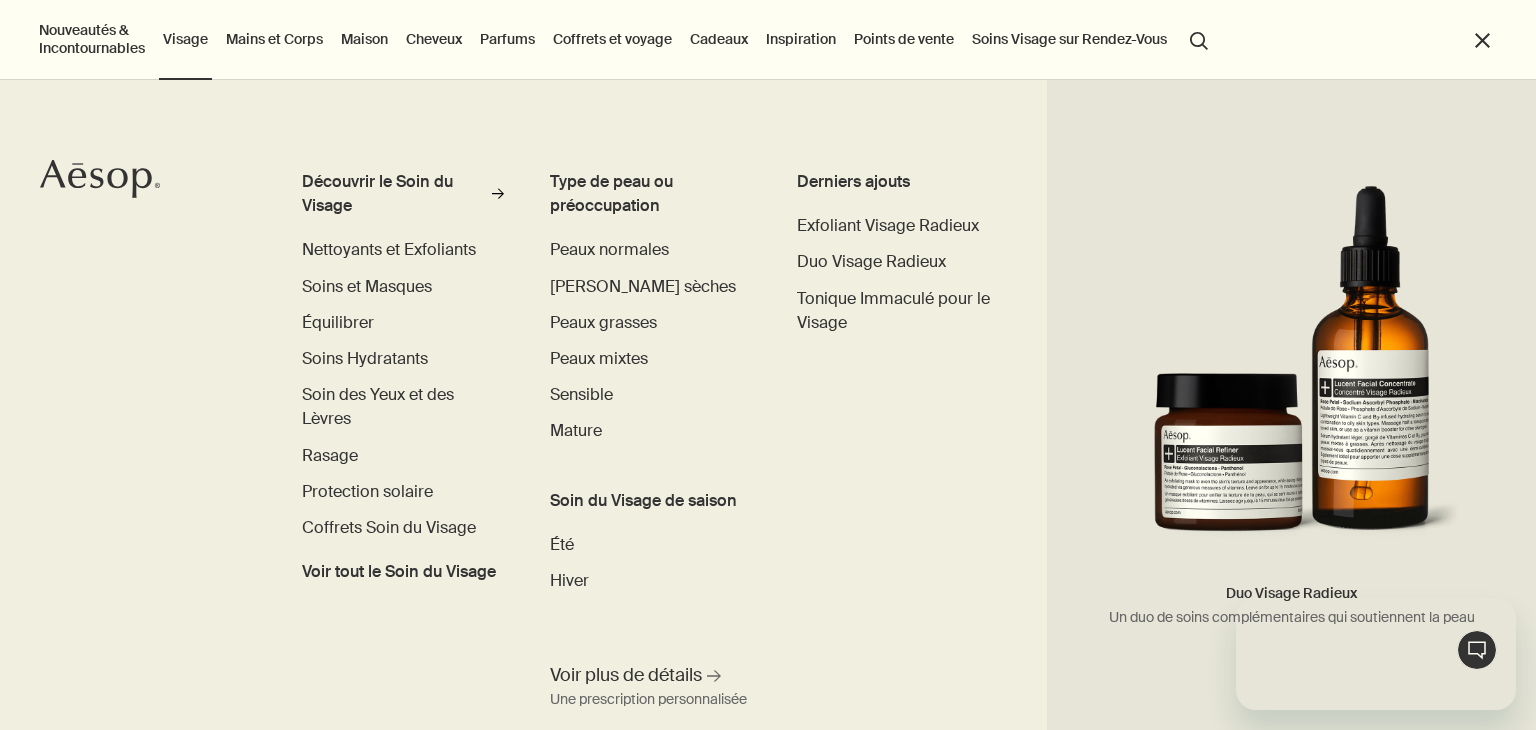 scroll, scrollTop: 0, scrollLeft: 0, axis: both 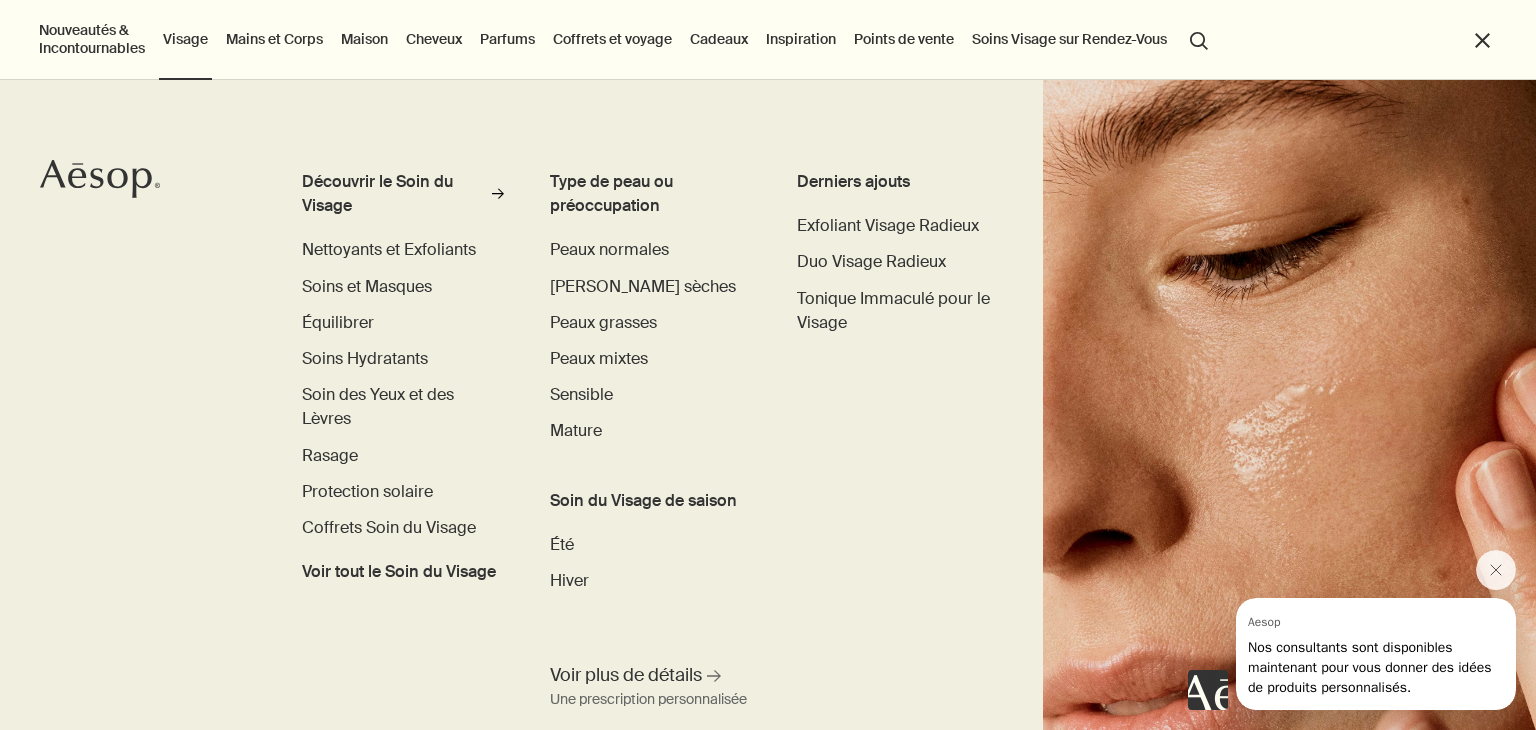 click on "Cheveux" at bounding box center [434, 39] 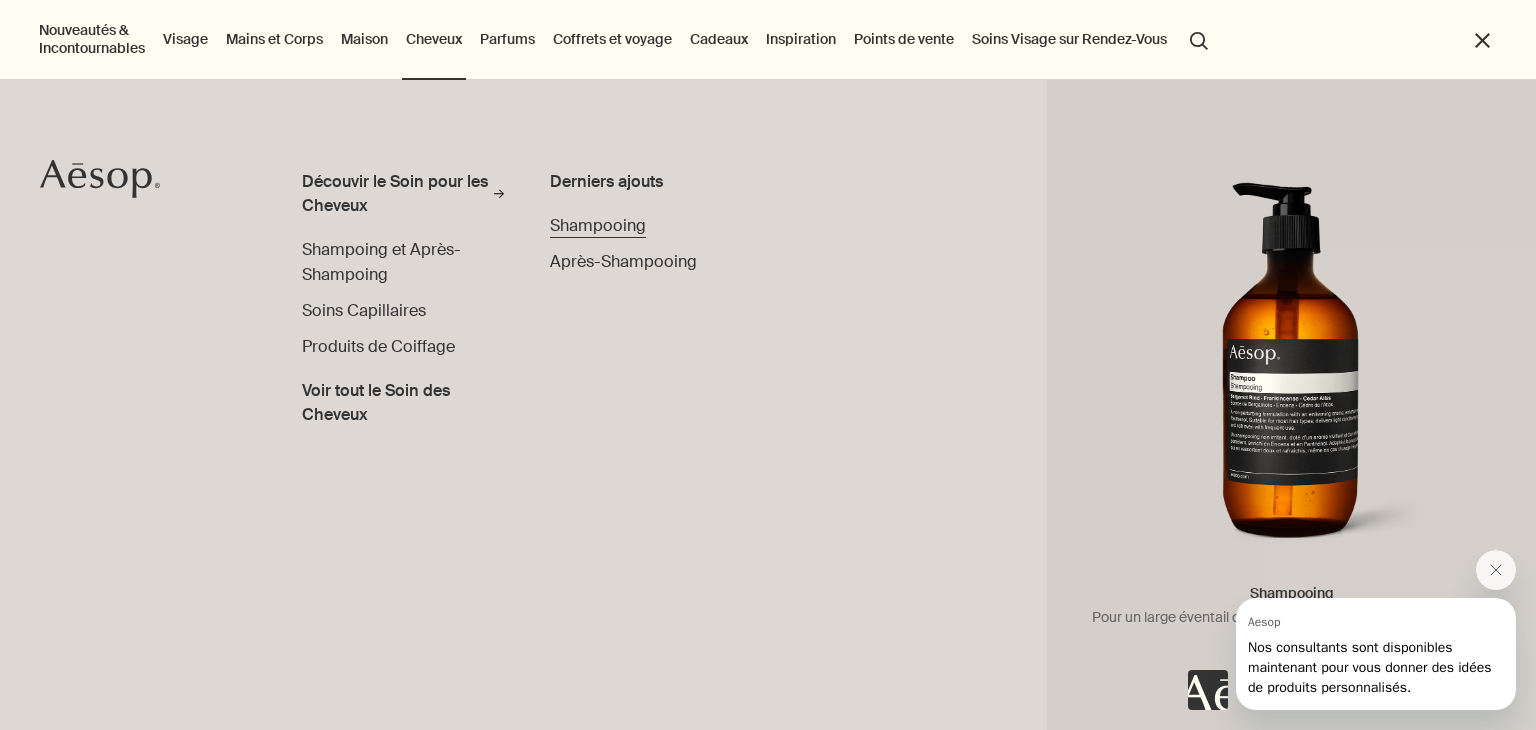 click on "Shampooing" at bounding box center (598, 225) 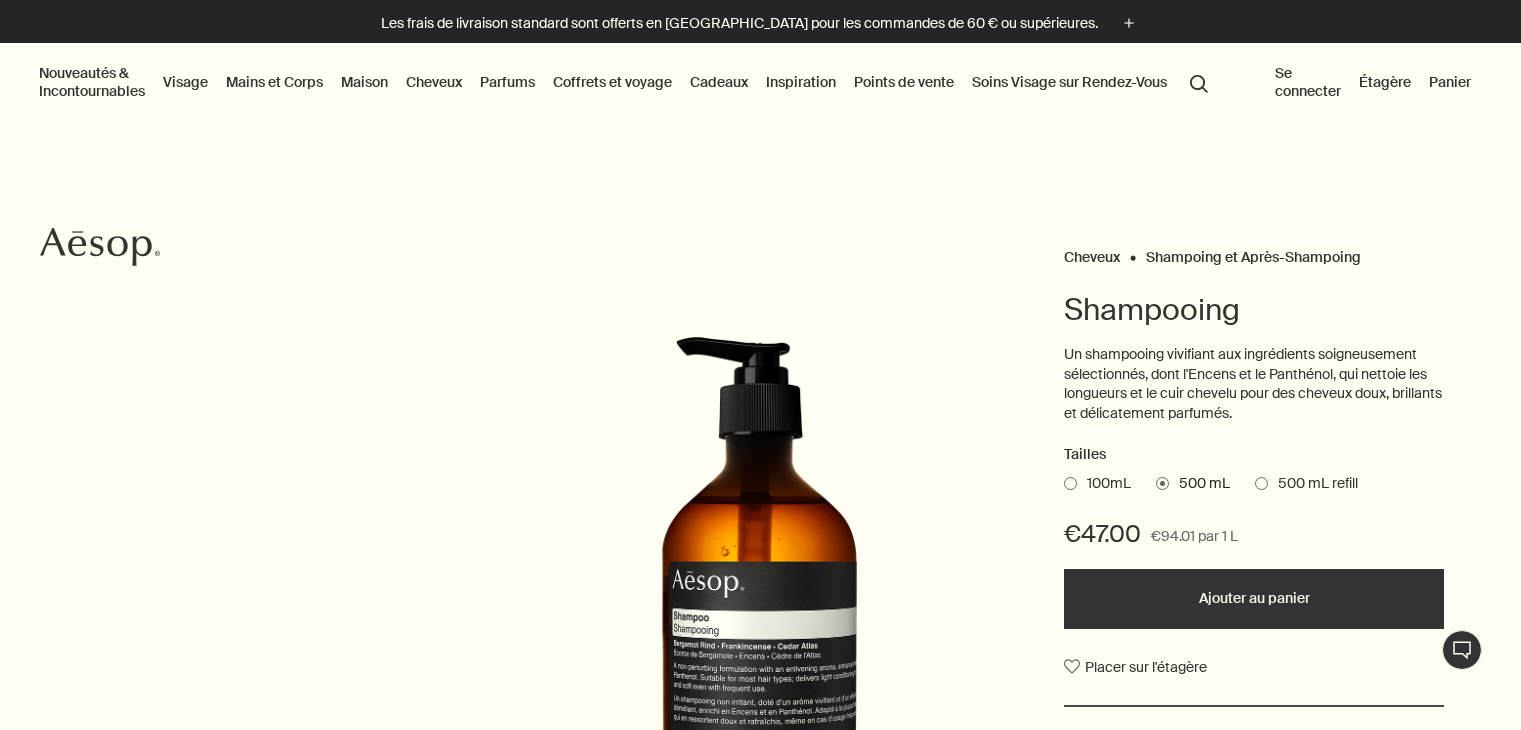 scroll, scrollTop: 0, scrollLeft: 0, axis: both 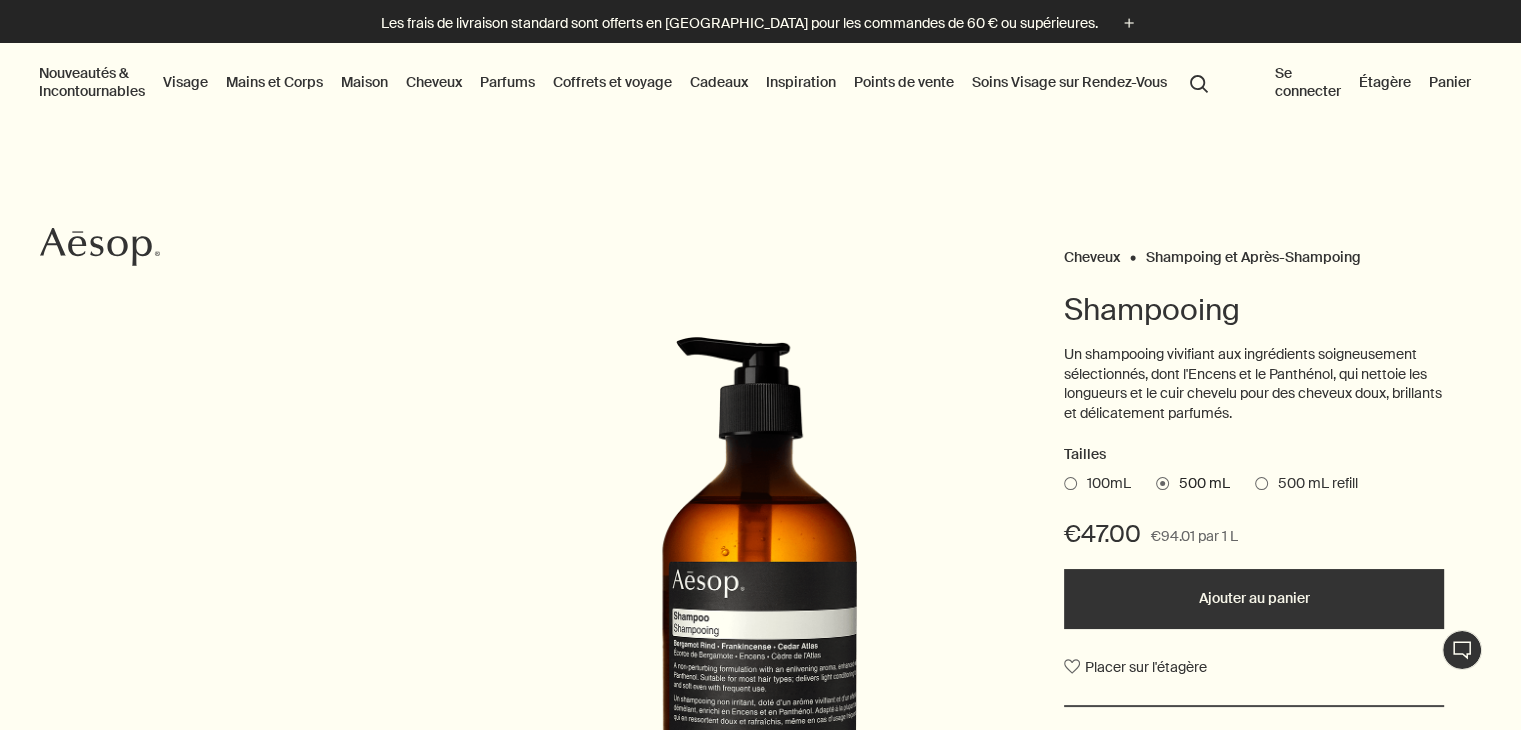 click at bounding box center (1261, 483) 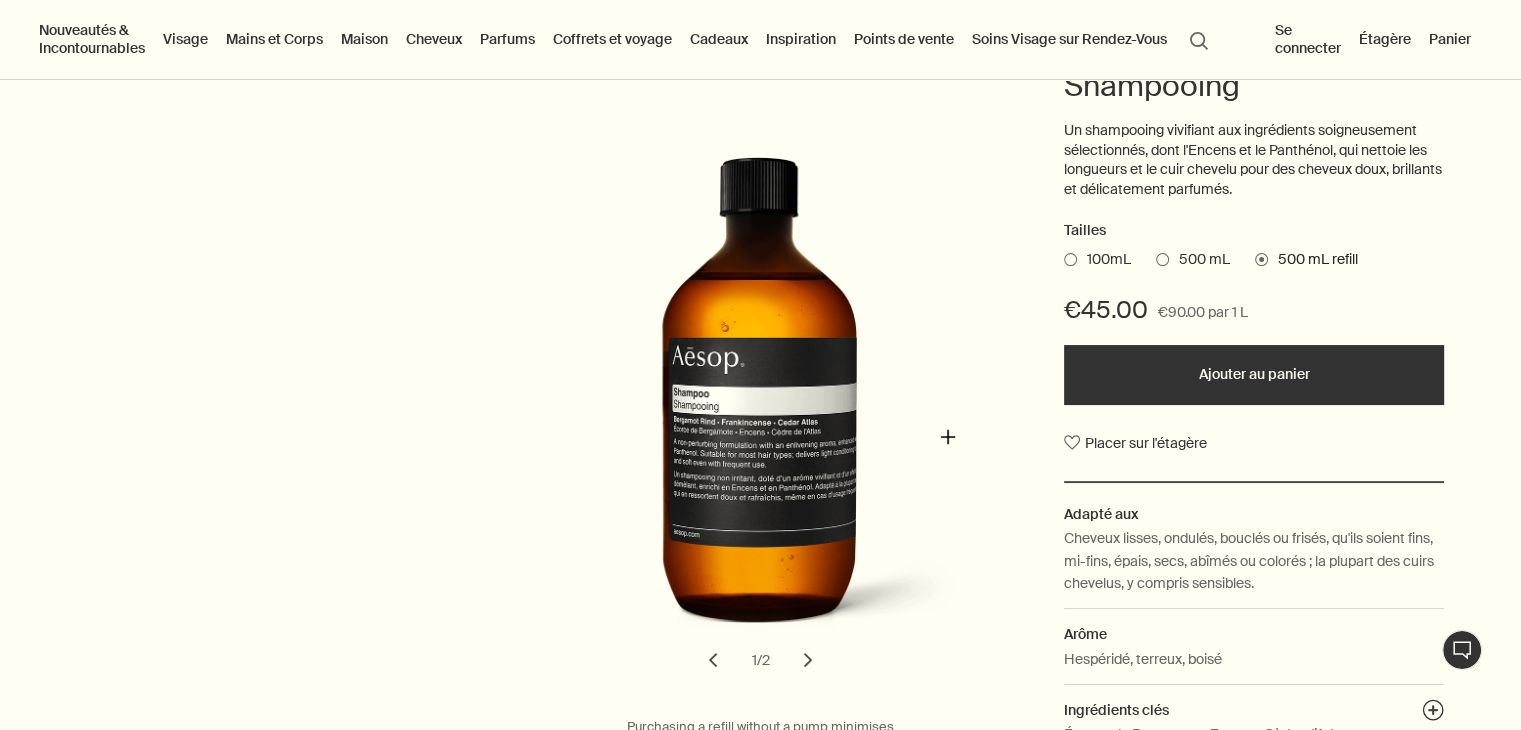 scroll, scrollTop: 224, scrollLeft: 0, axis: vertical 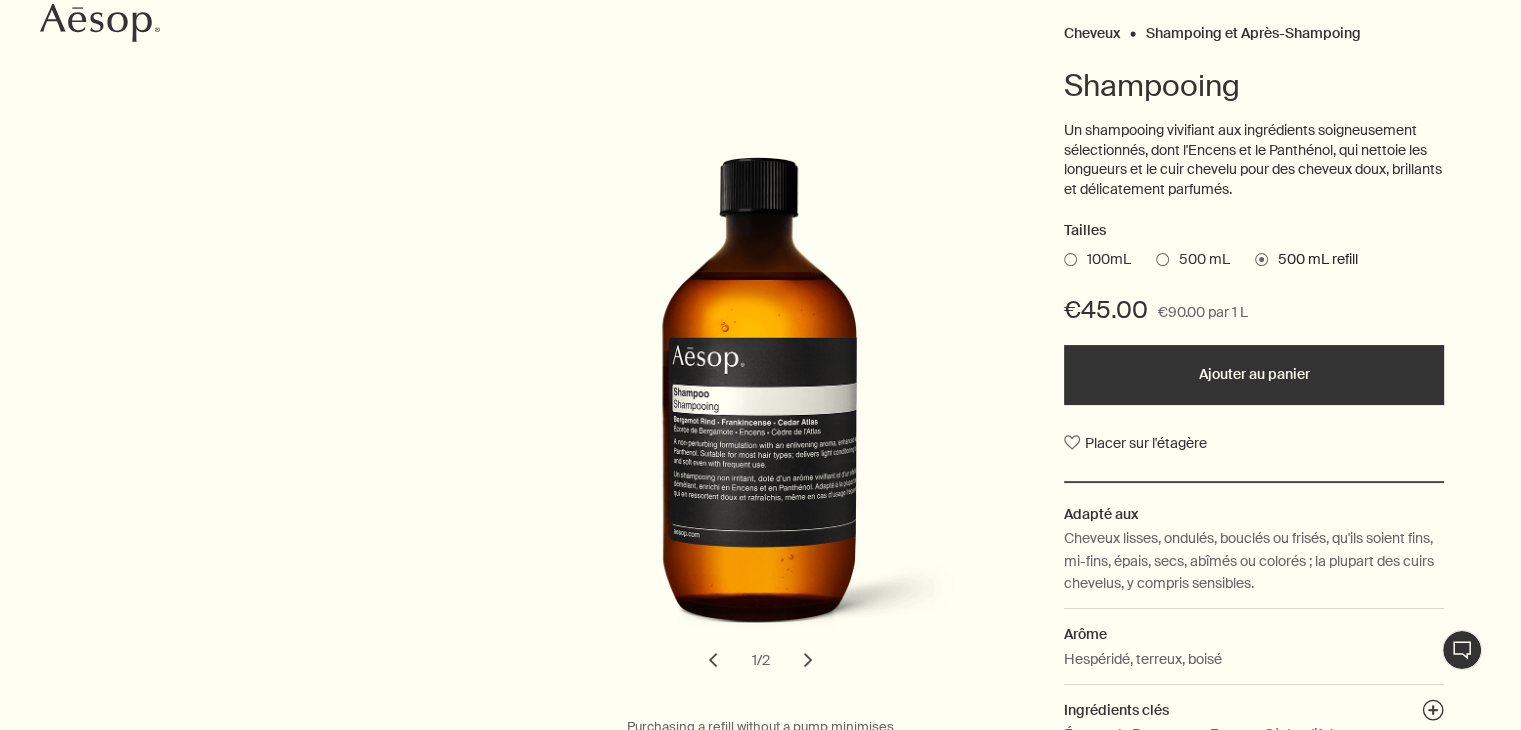 click on "500 mL" at bounding box center [1199, 260] 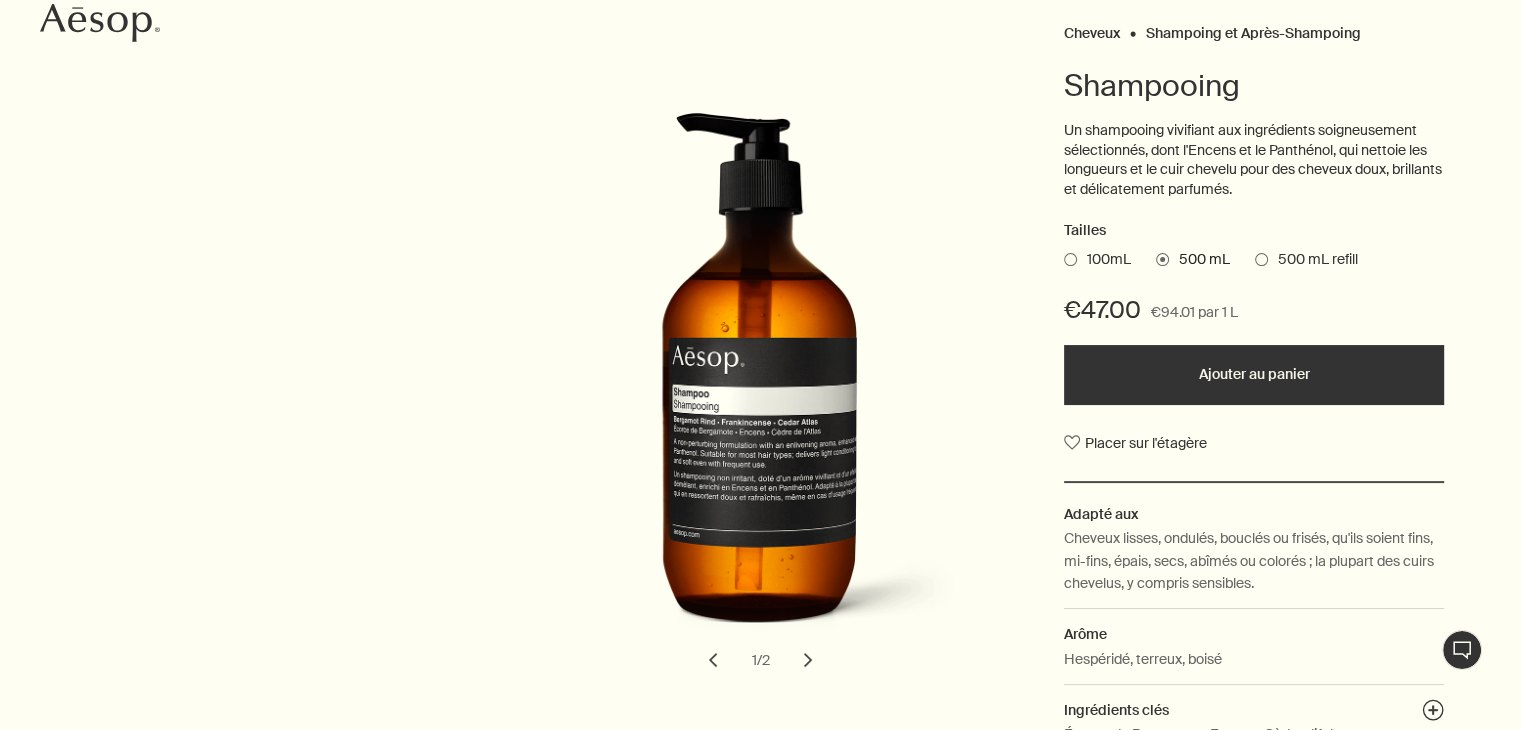click on "chevron" at bounding box center [808, 660] 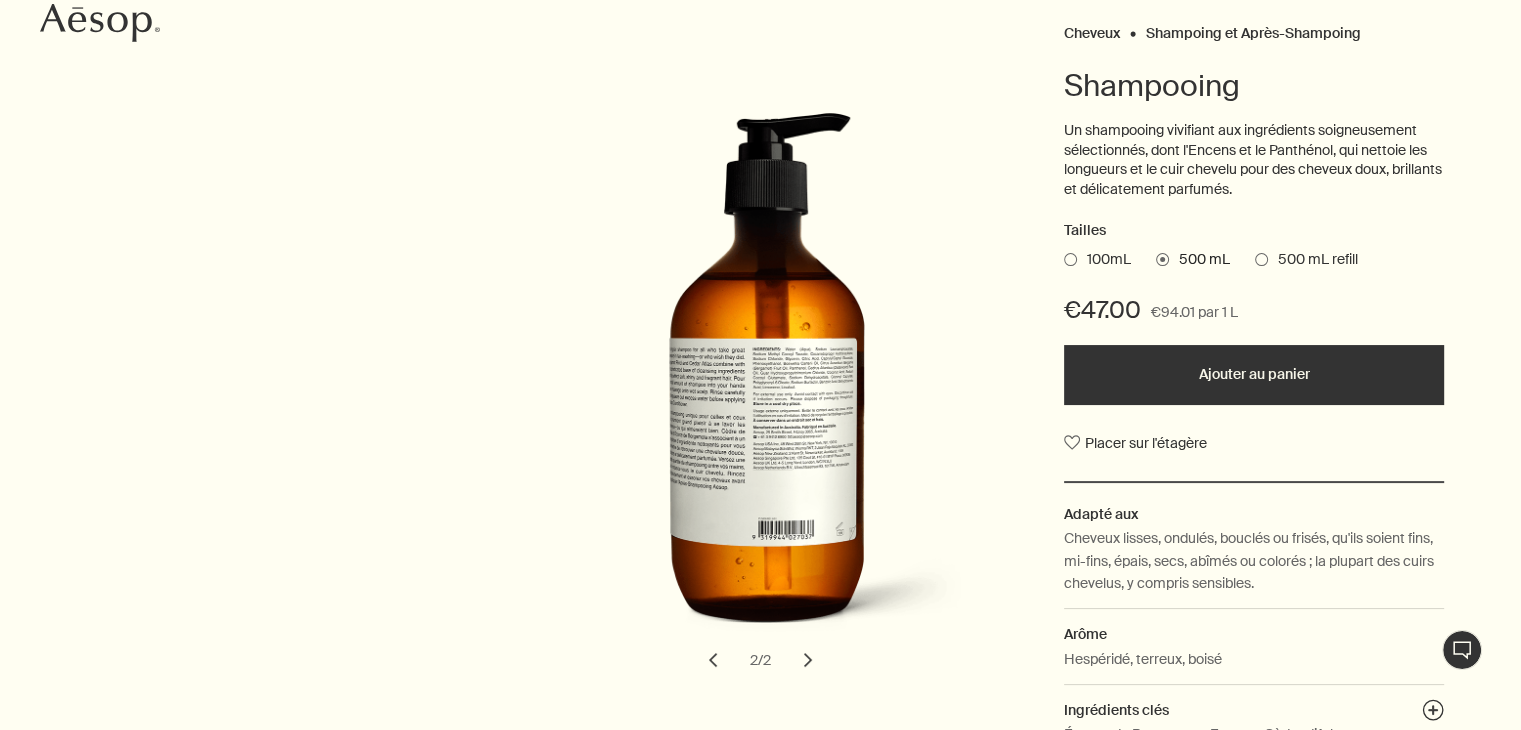 click on "chevron" at bounding box center [713, 660] 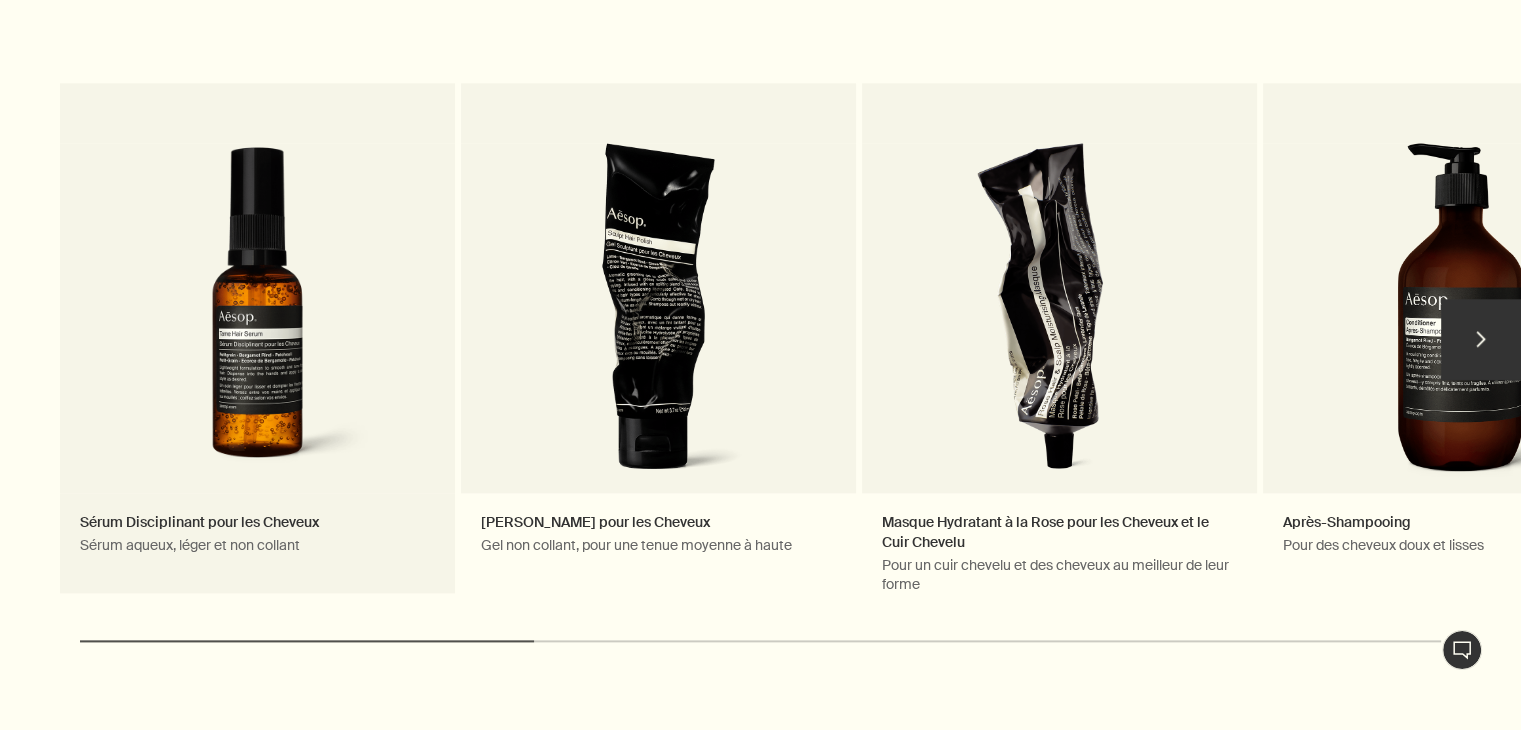 scroll, scrollTop: 2268, scrollLeft: 0, axis: vertical 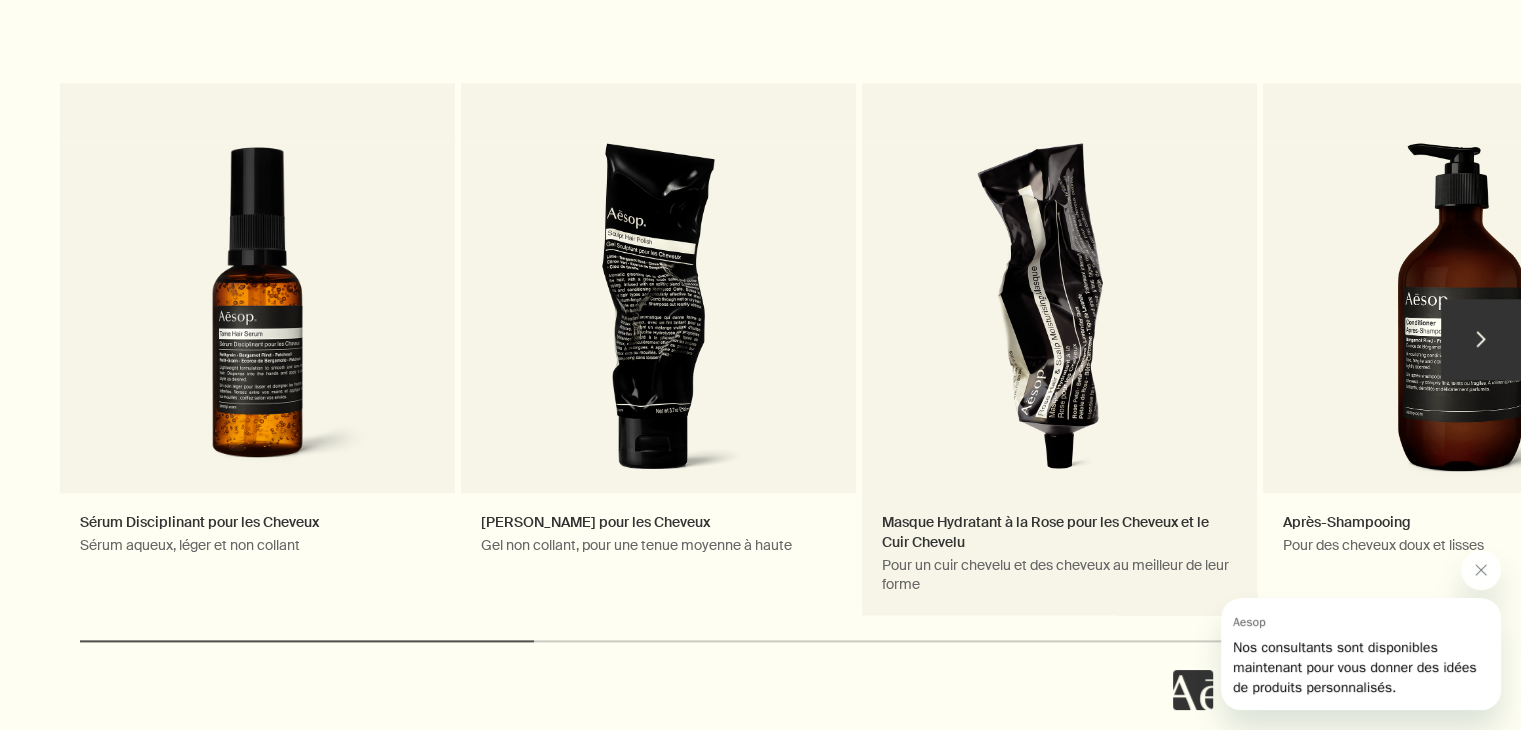 click on "Masque Hydratant à la Rose pour les Cheveux et le Cuir Chevelu Pour un cuir chevelu et des cheveux au meilleur de leur forme" at bounding box center [1059, 349] 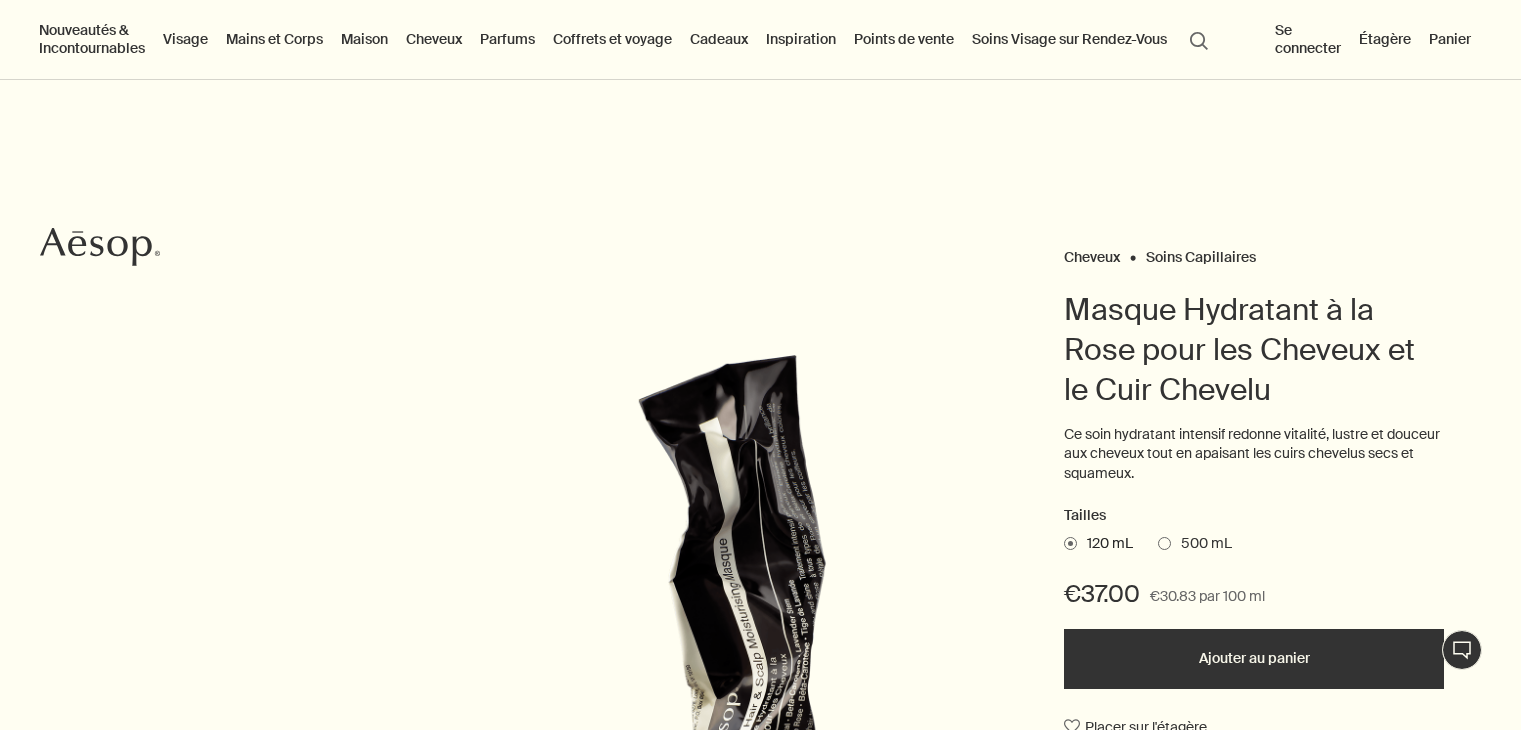 scroll, scrollTop: 364, scrollLeft: 0, axis: vertical 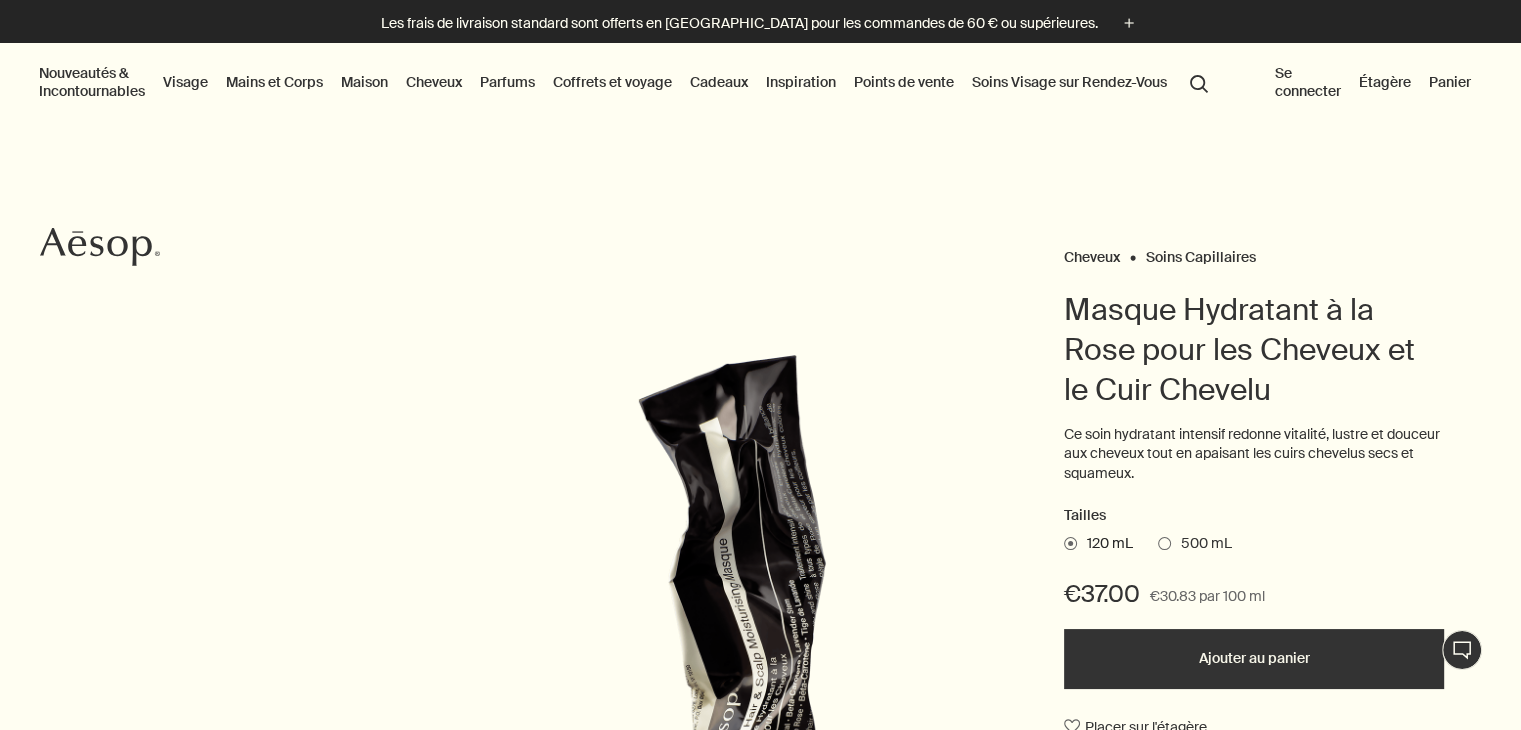 click on "Mains et Corps" at bounding box center (274, 82) 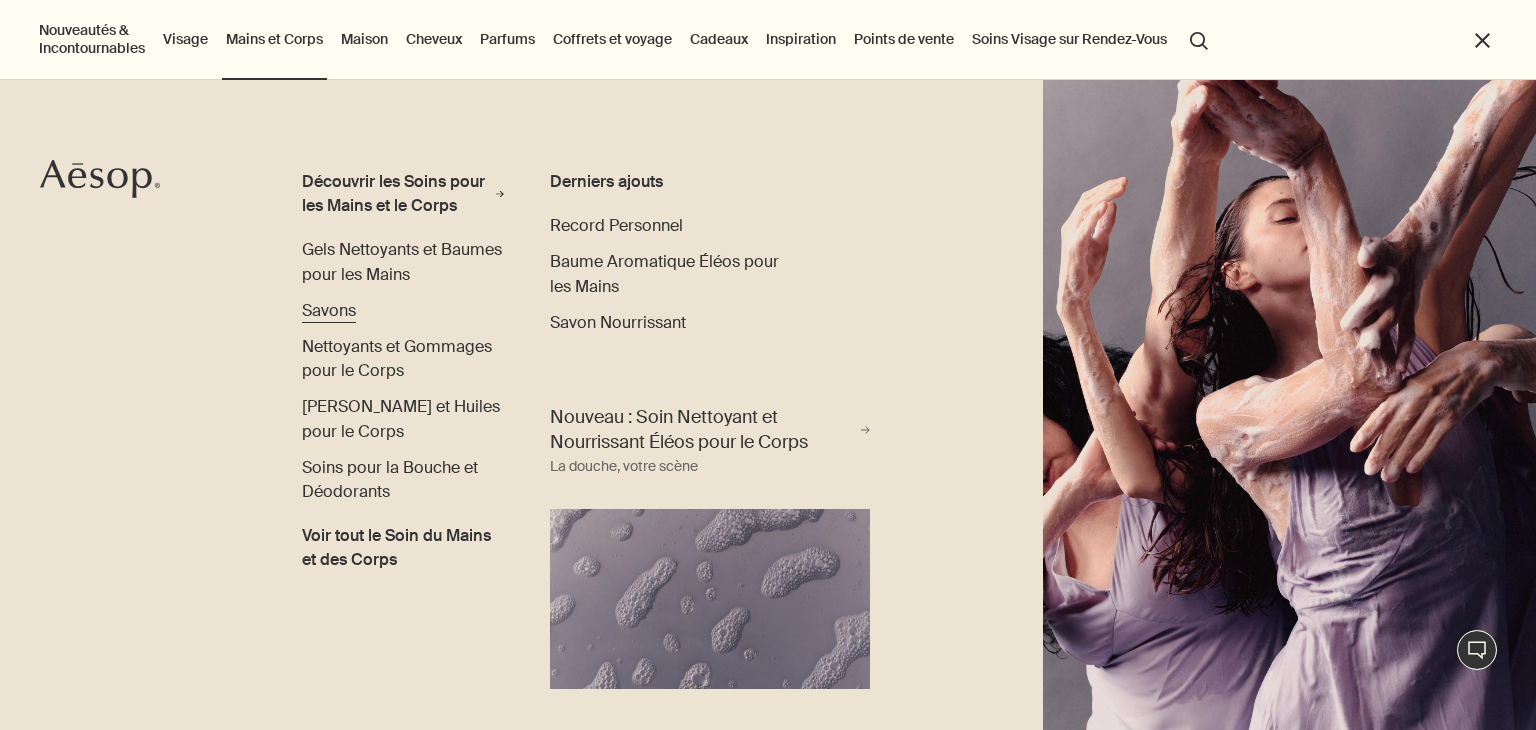 click on "Savons" at bounding box center (329, 310) 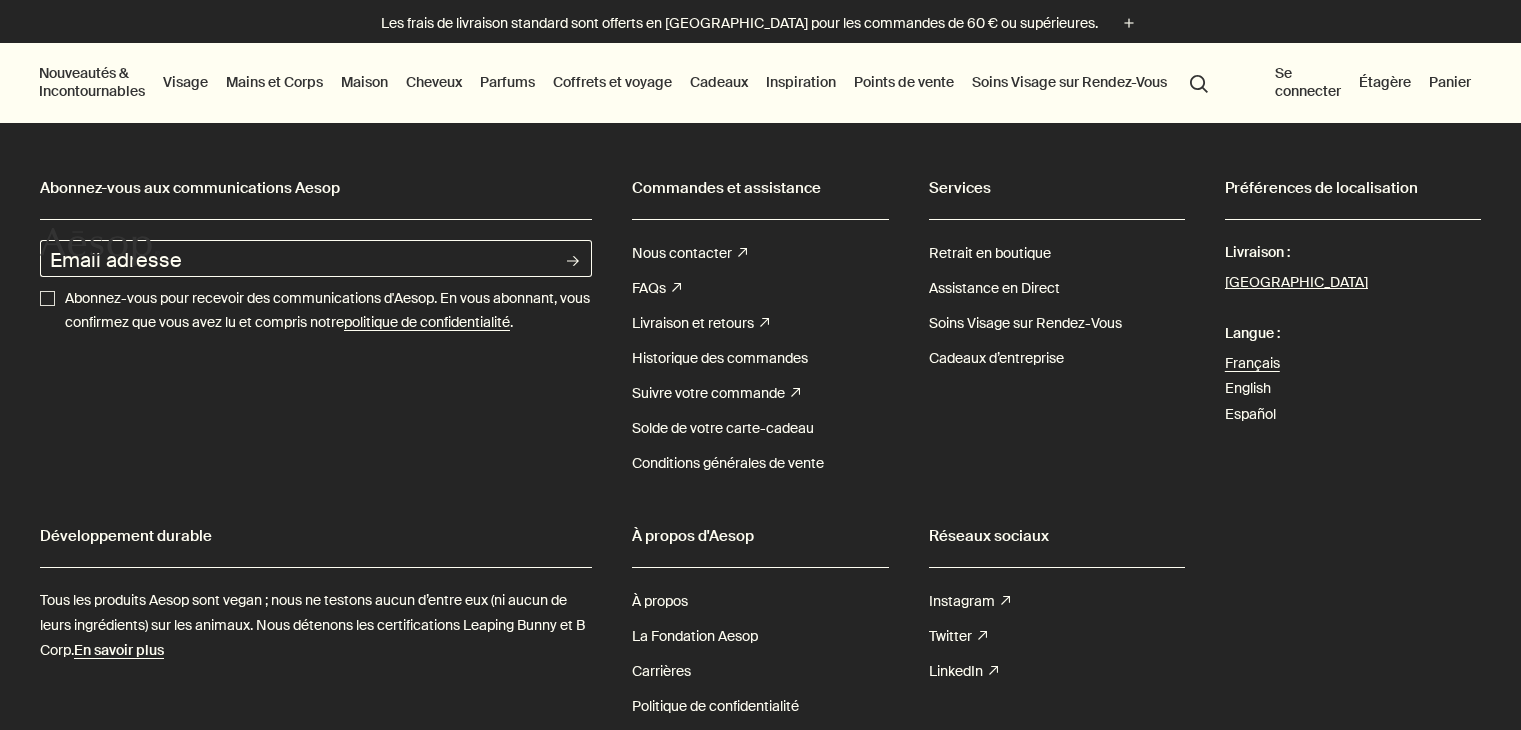 scroll, scrollTop: 104, scrollLeft: 0, axis: vertical 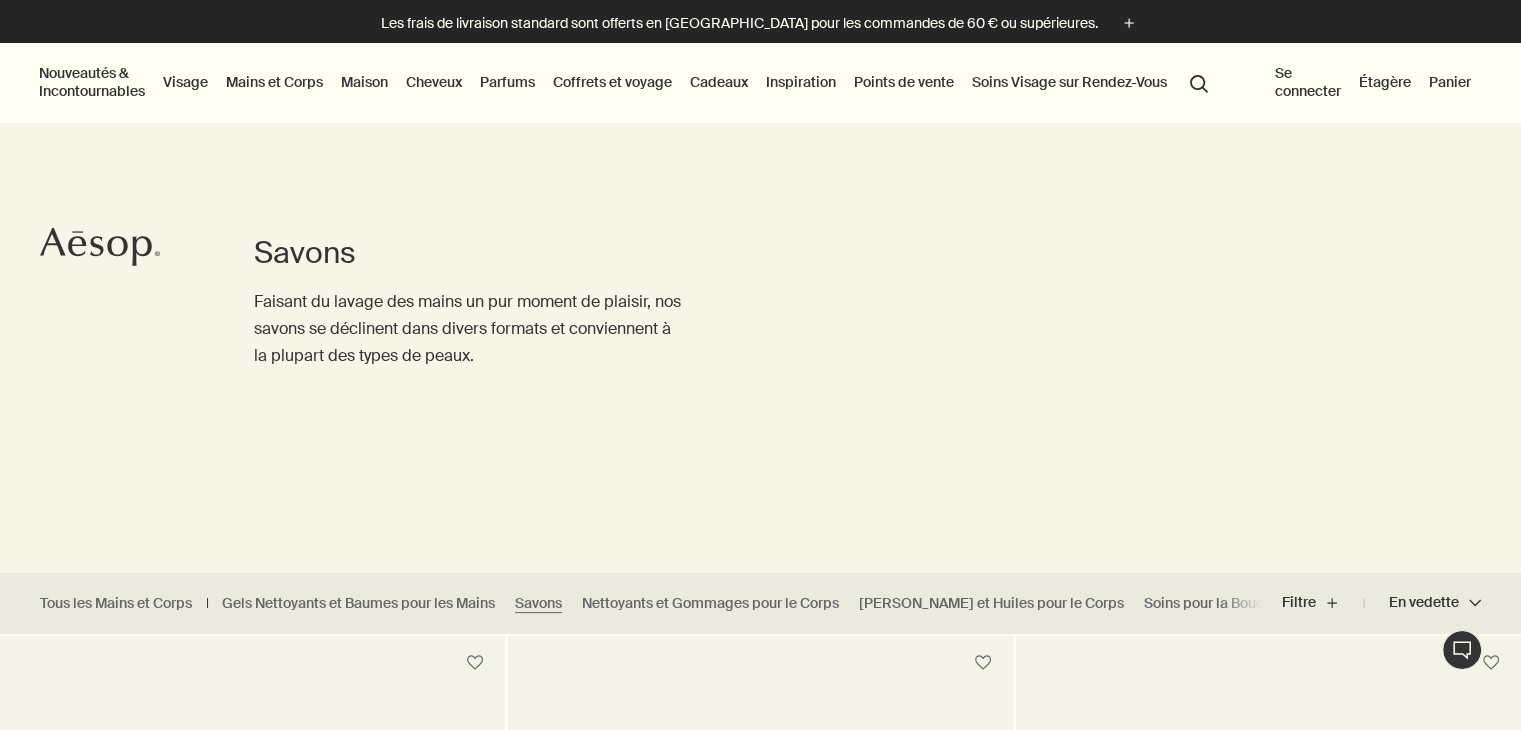 click on "Mains et Corps" at bounding box center [274, 82] 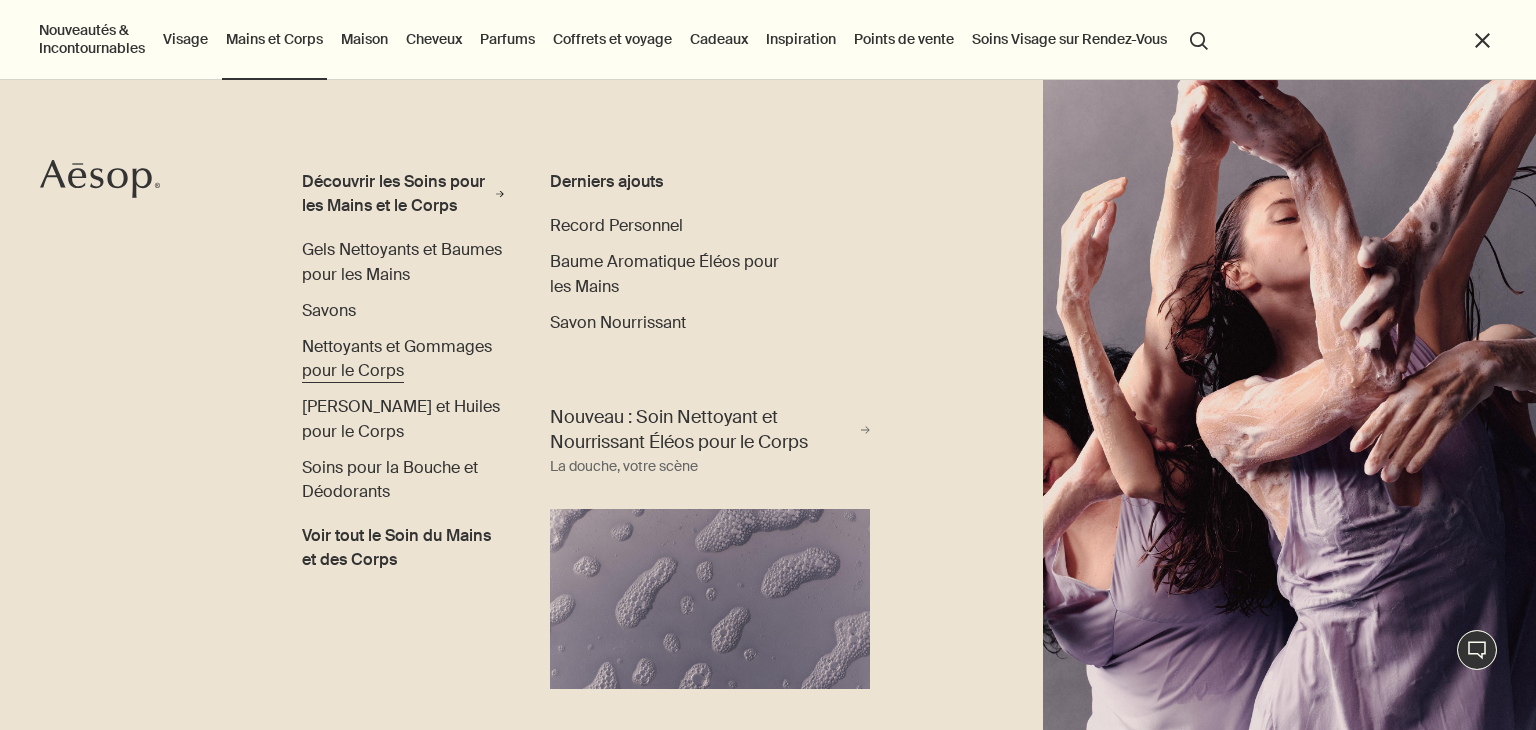 click on "Nettoyants et Gommages pour le Corps" at bounding box center [397, 358] 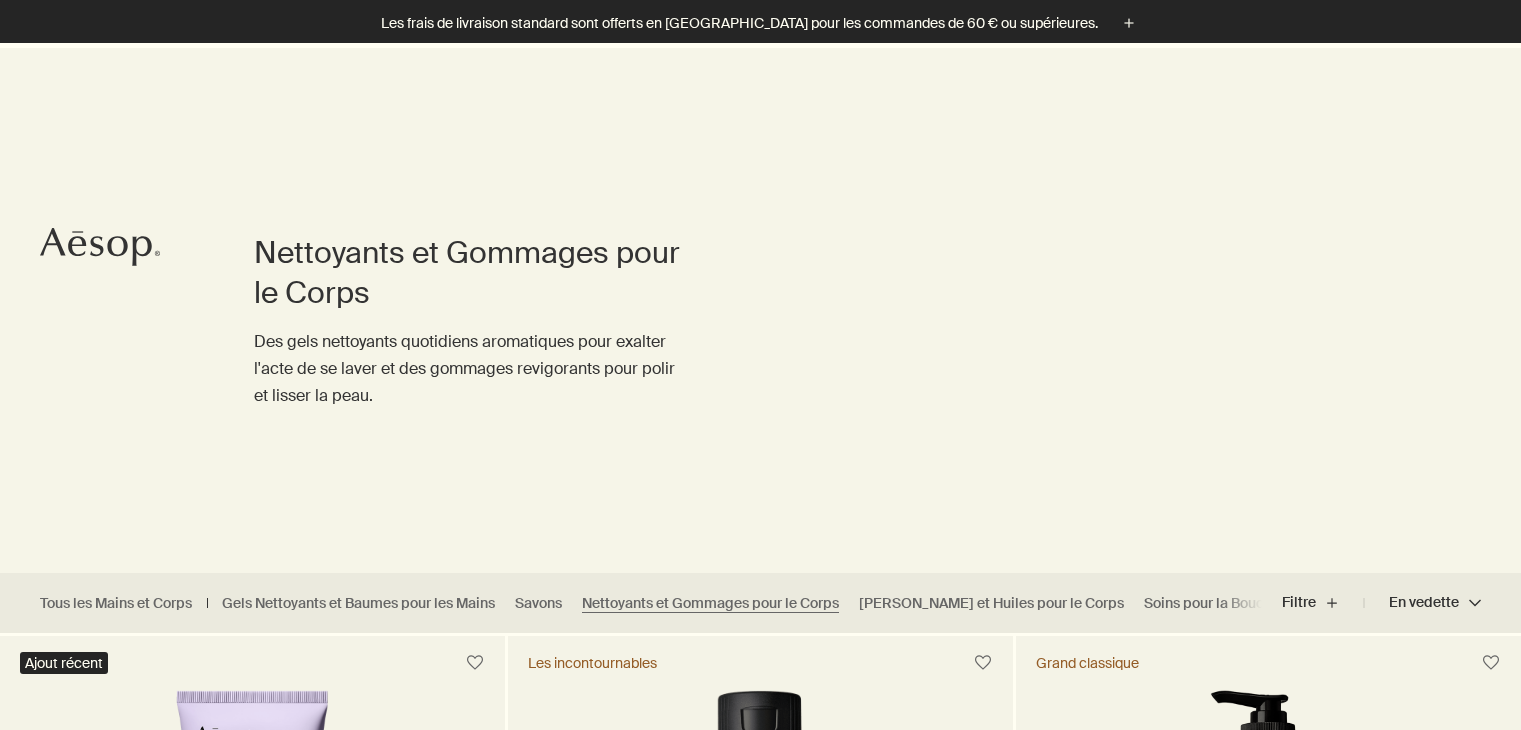scroll, scrollTop: 490, scrollLeft: 0, axis: vertical 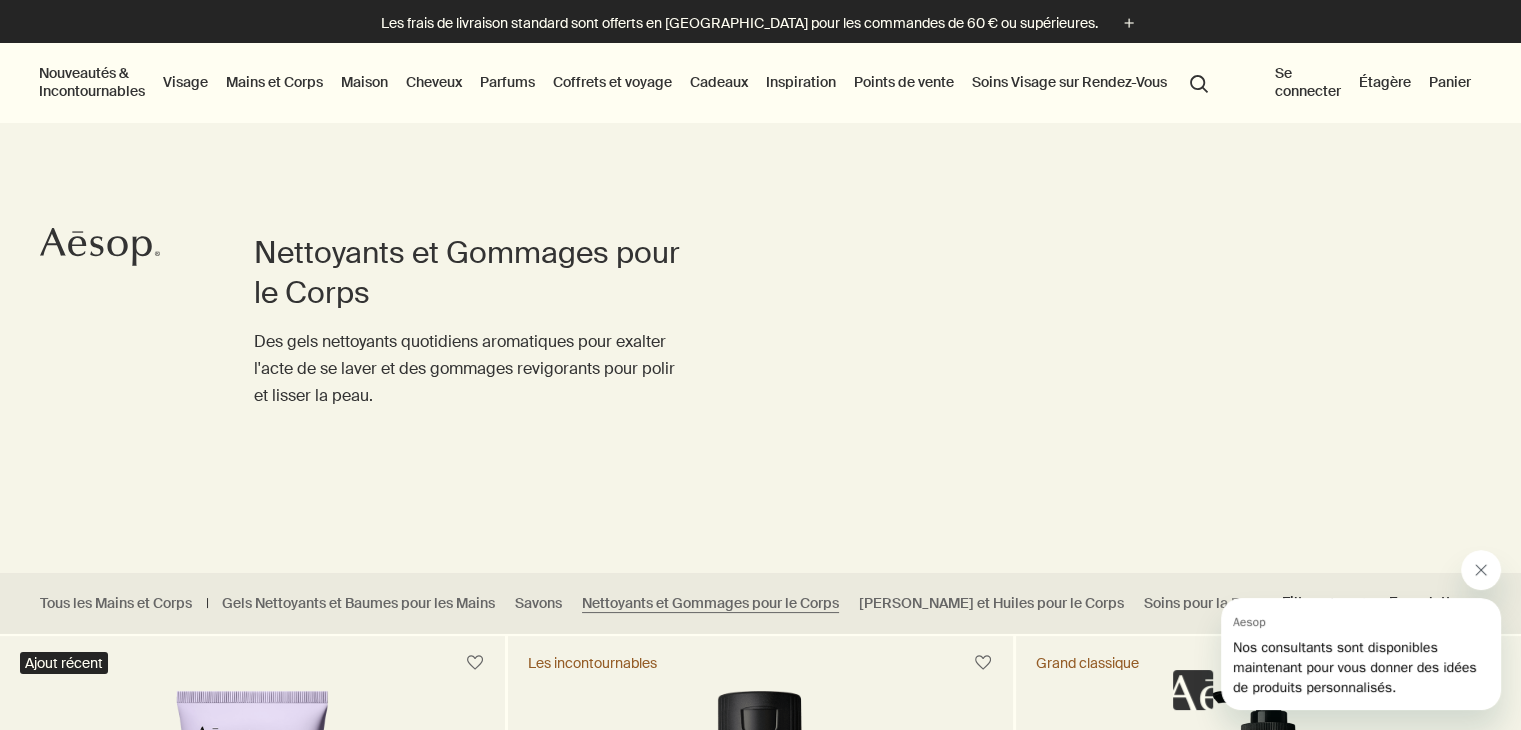 click at bounding box center (1481, 570) 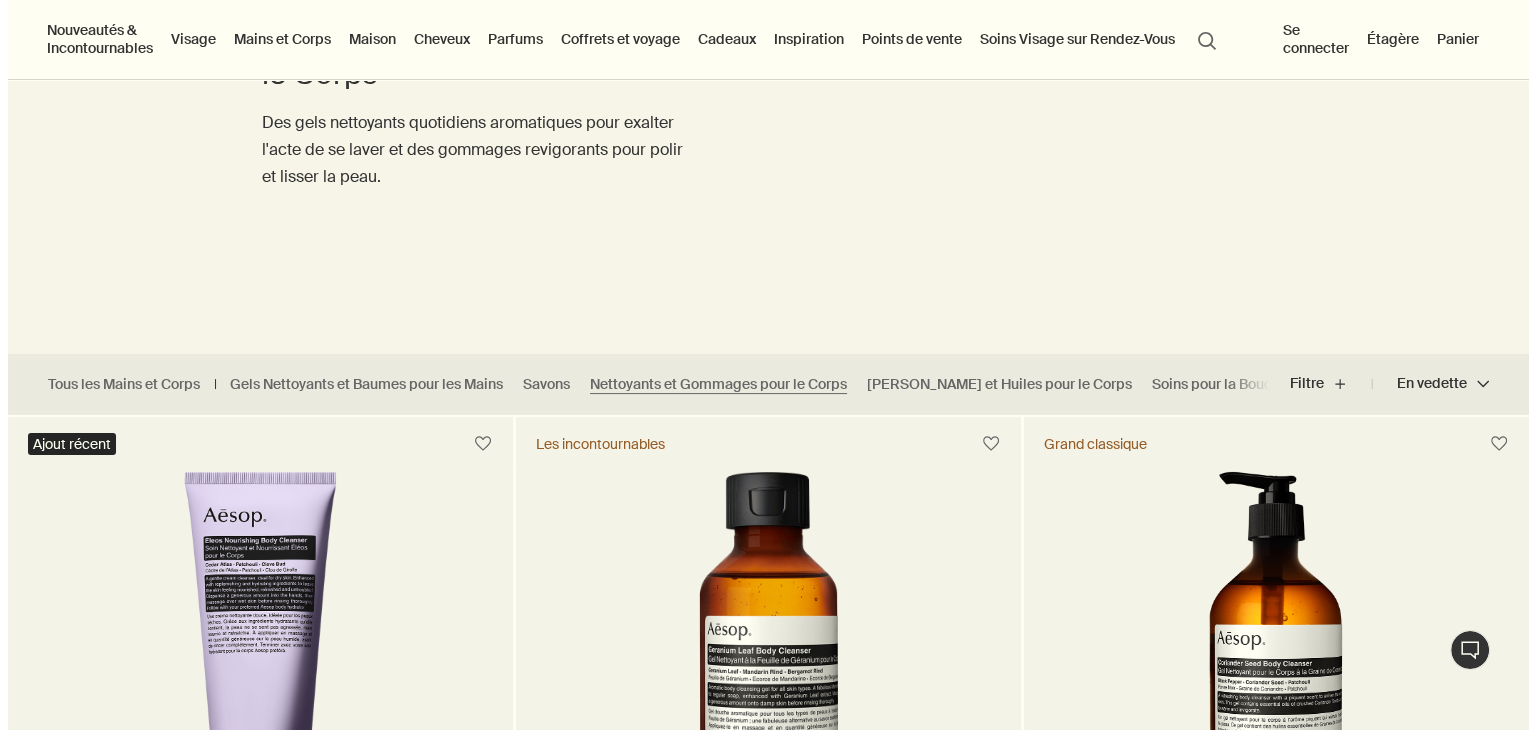 scroll, scrollTop: 0, scrollLeft: 0, axis: both 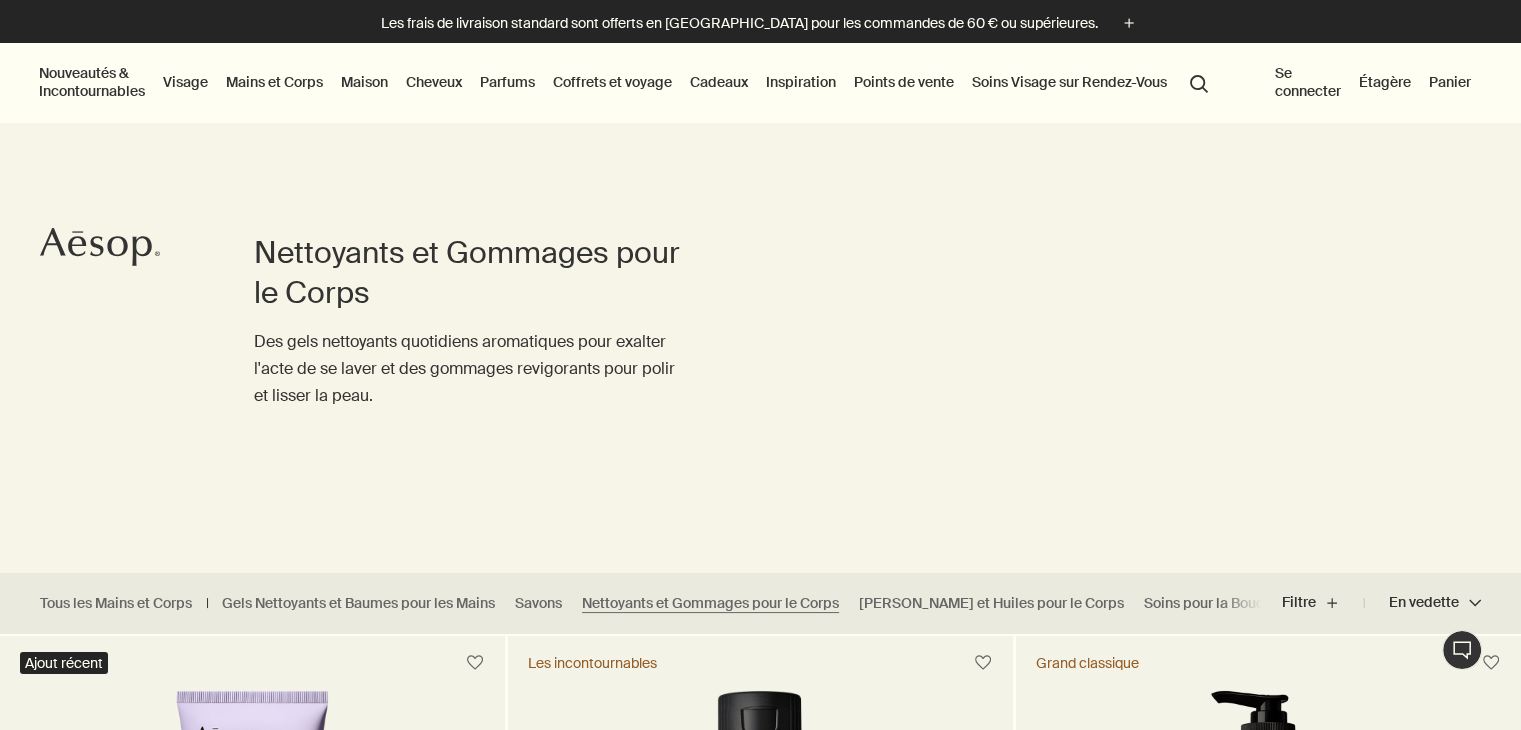 click on "Nouveautés & Incontournables" at bounding box center (92, 82) 